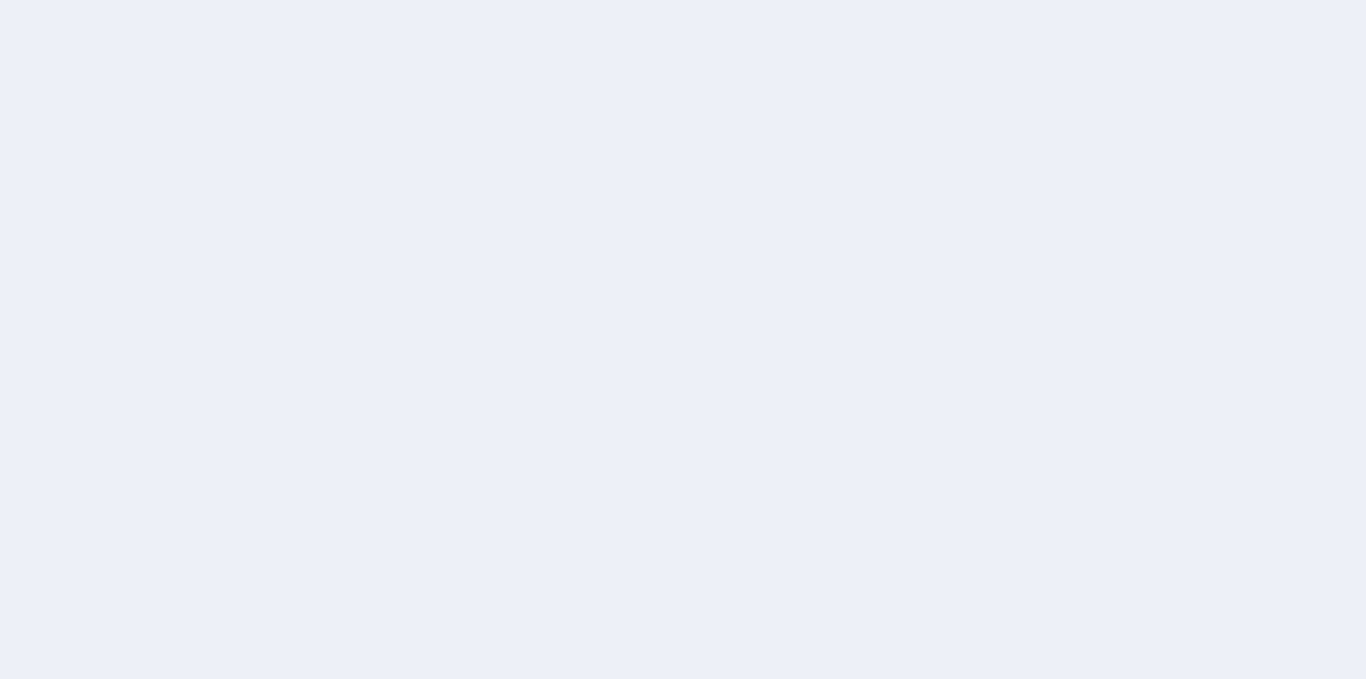 scroll, scrollTop: 0, scrollLeft: 0, axis: both 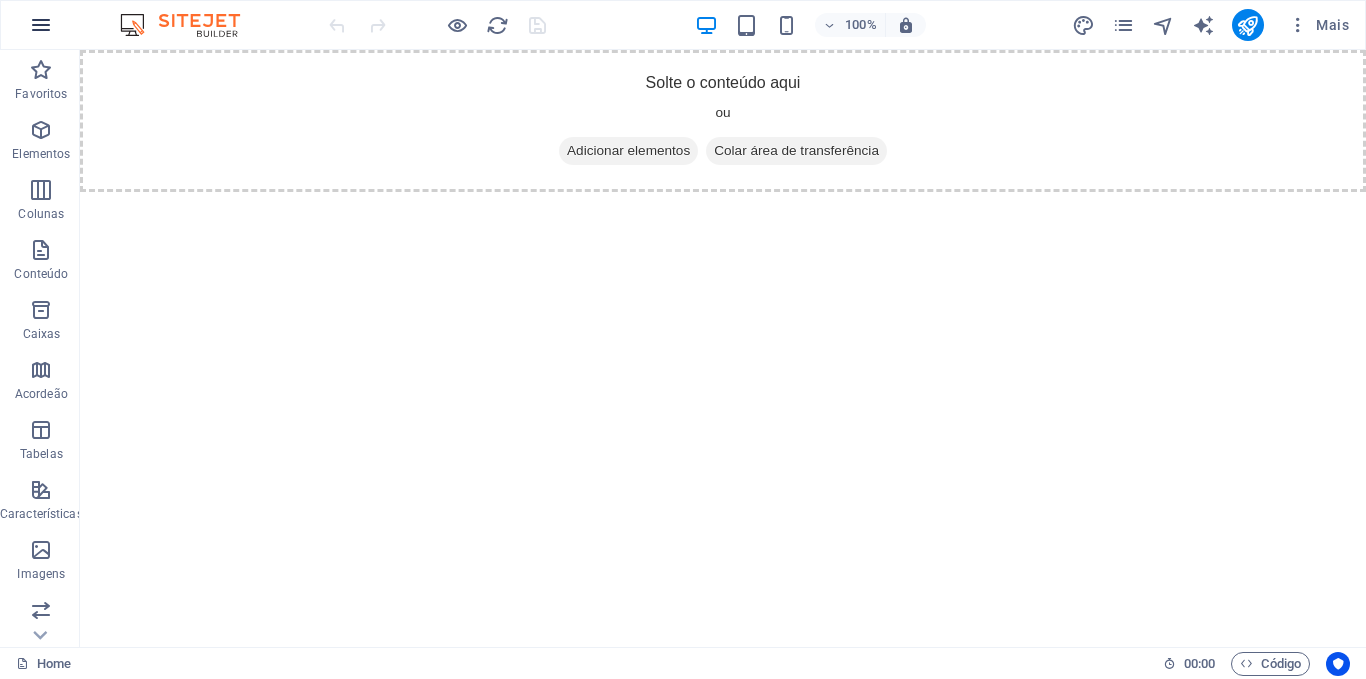 click at bounding box center [41, 25] 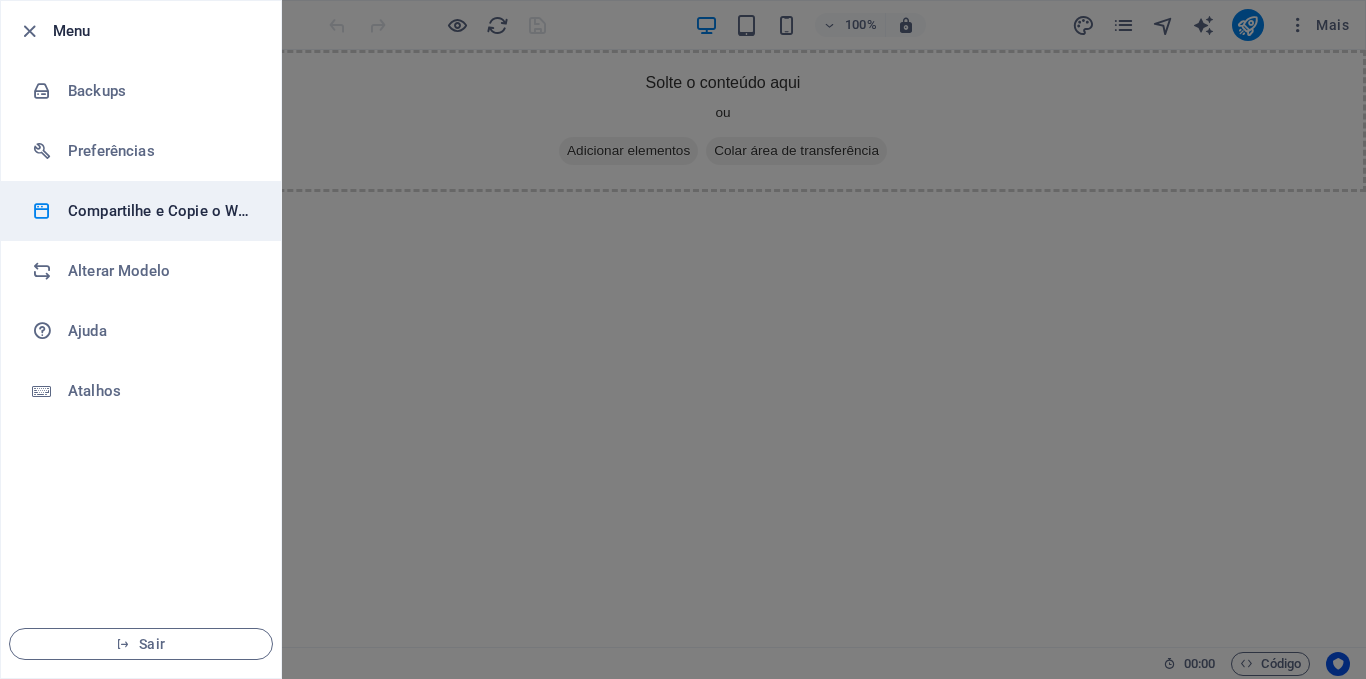 click on "Compartilhe e Copie o Website" at bounding box center [160, 211] 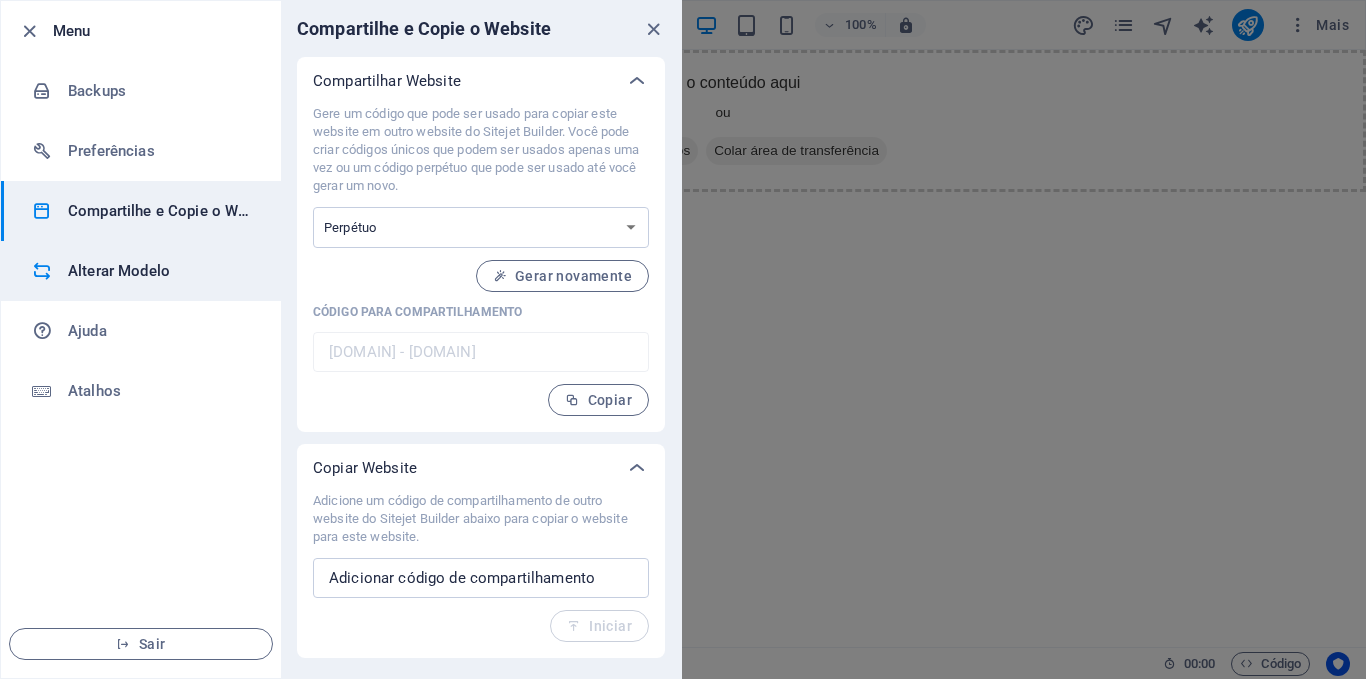 click on "Alterar Modelo" at bounding box center (160, 271) 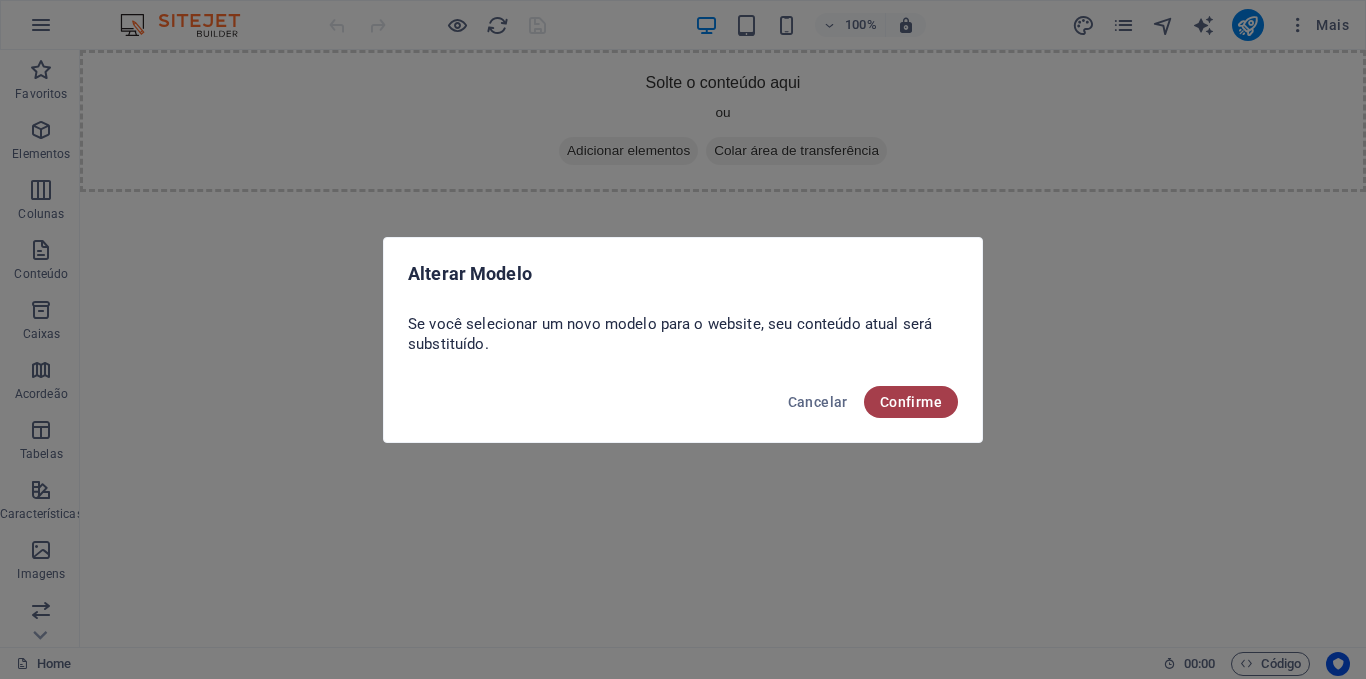click on "Confirme" at bounding box center [911, 402] 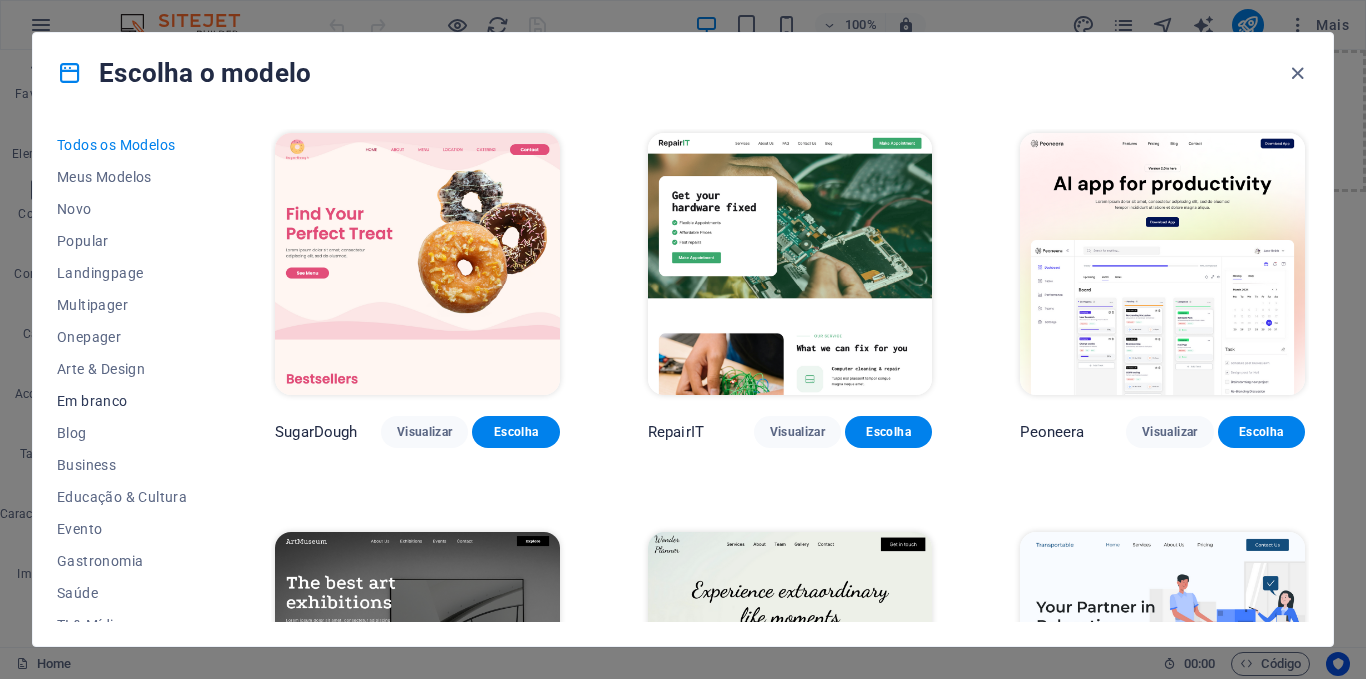 click on "Em branco" at bounding box center [122, 401] 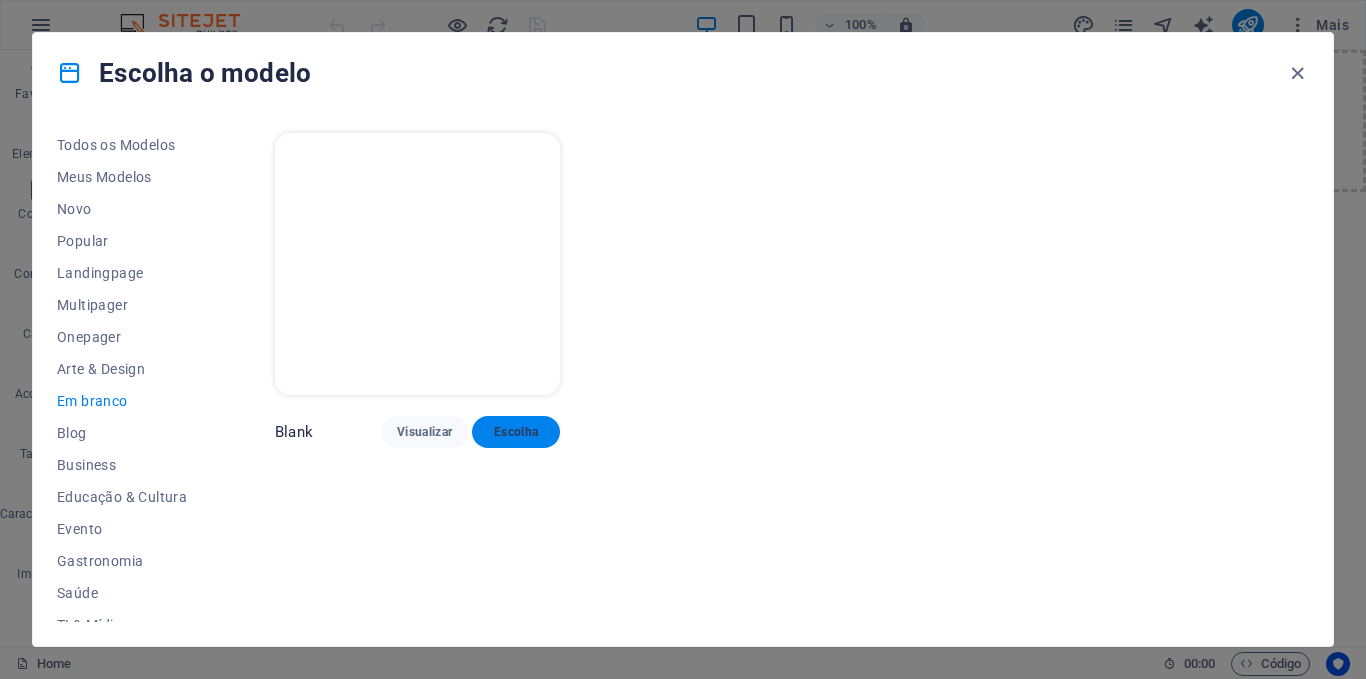 click on "Escolha" at bounding box center [515, 432] 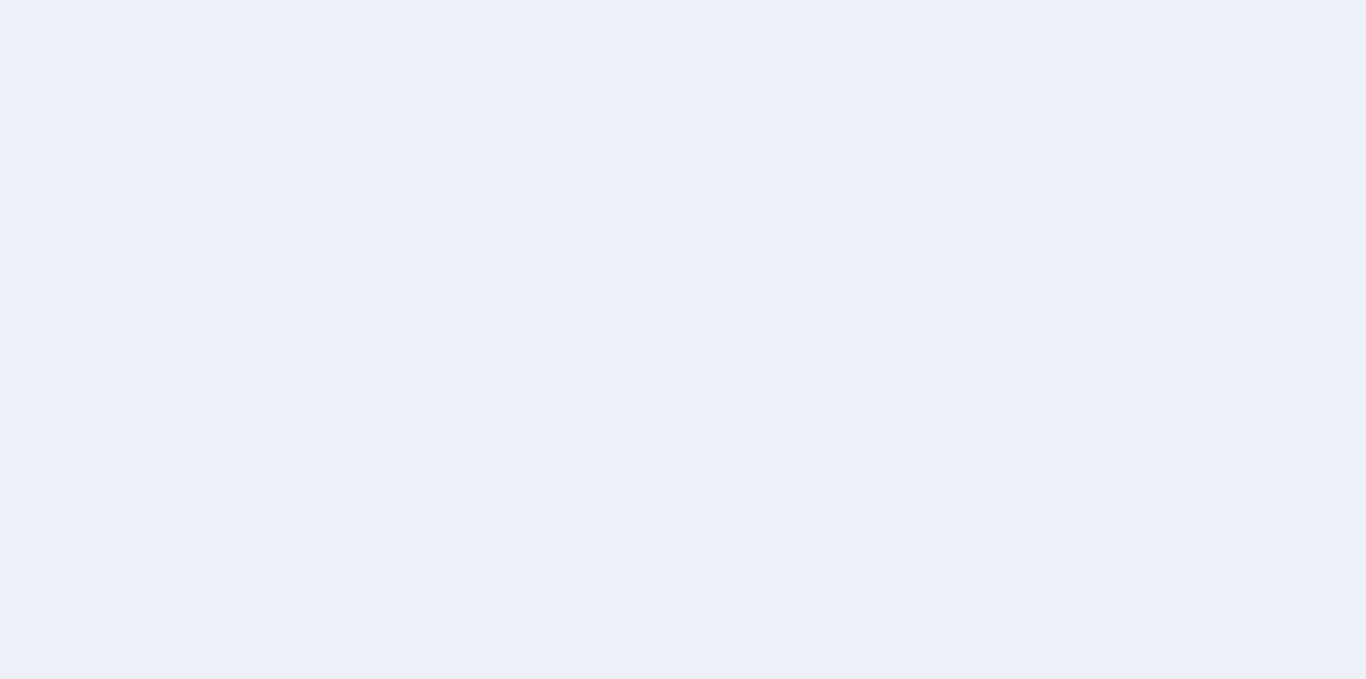 scroll, scrollTop: 0, scrollLeft: 0, axis: both 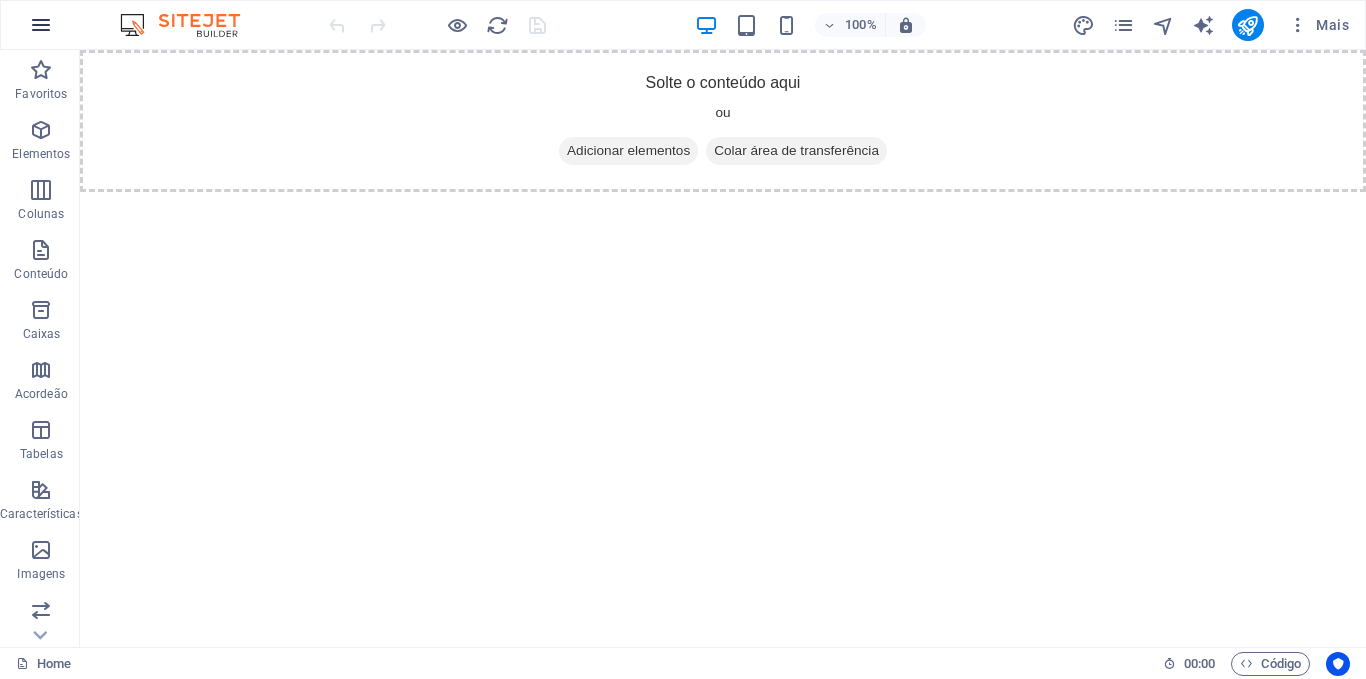 click at bounding box center [41, 25] 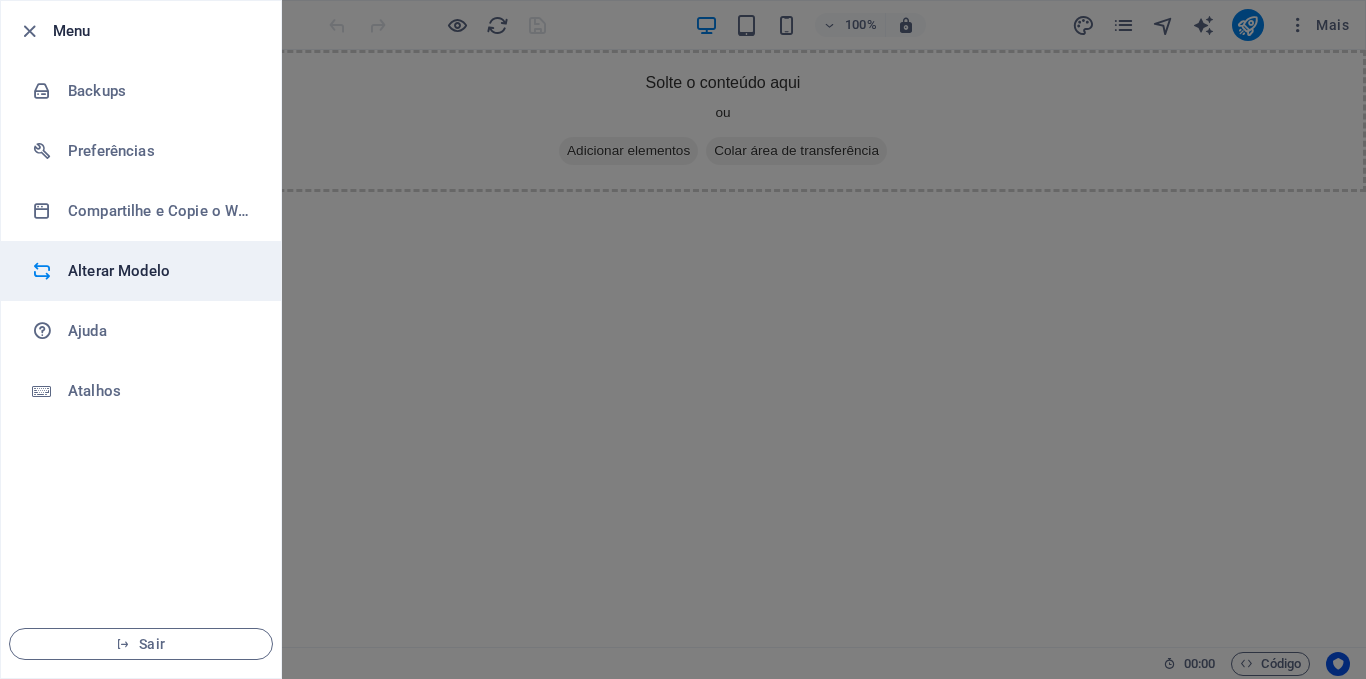 click on "Alterar Modelo" at bounding box center (160, 271) 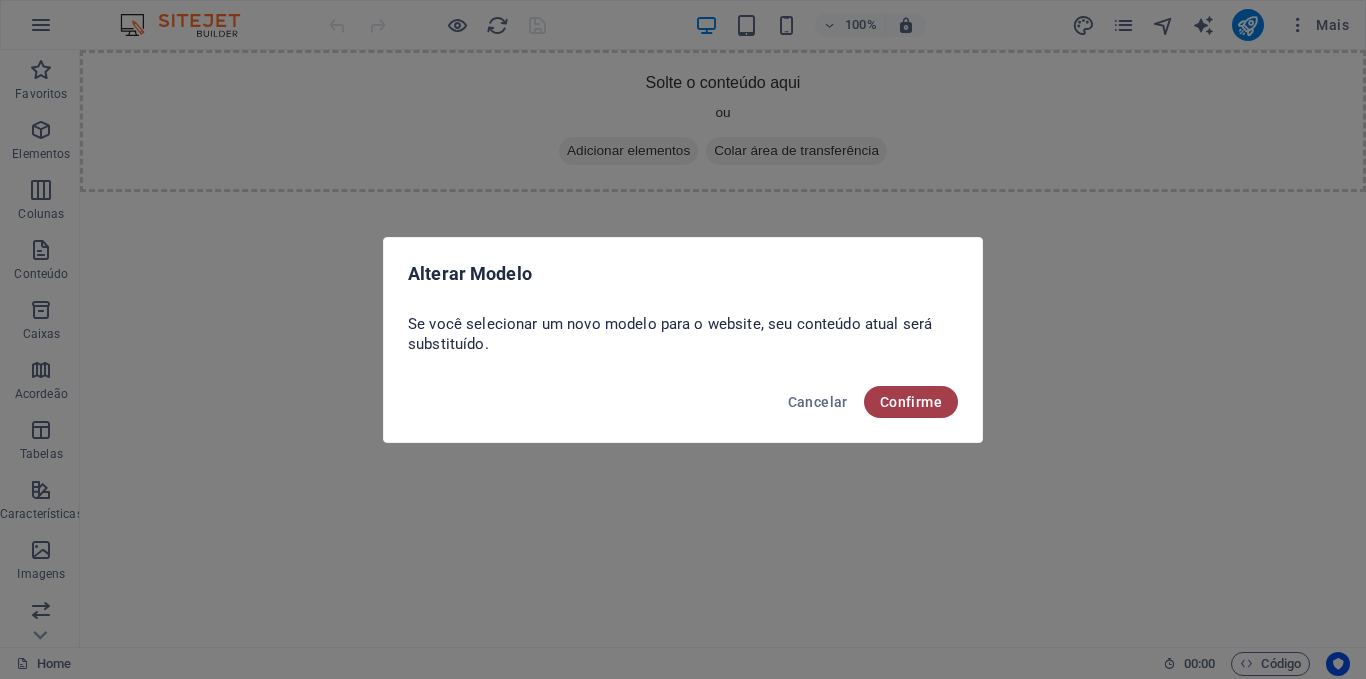 click on "Confirme" at bounding box center [911, 402] 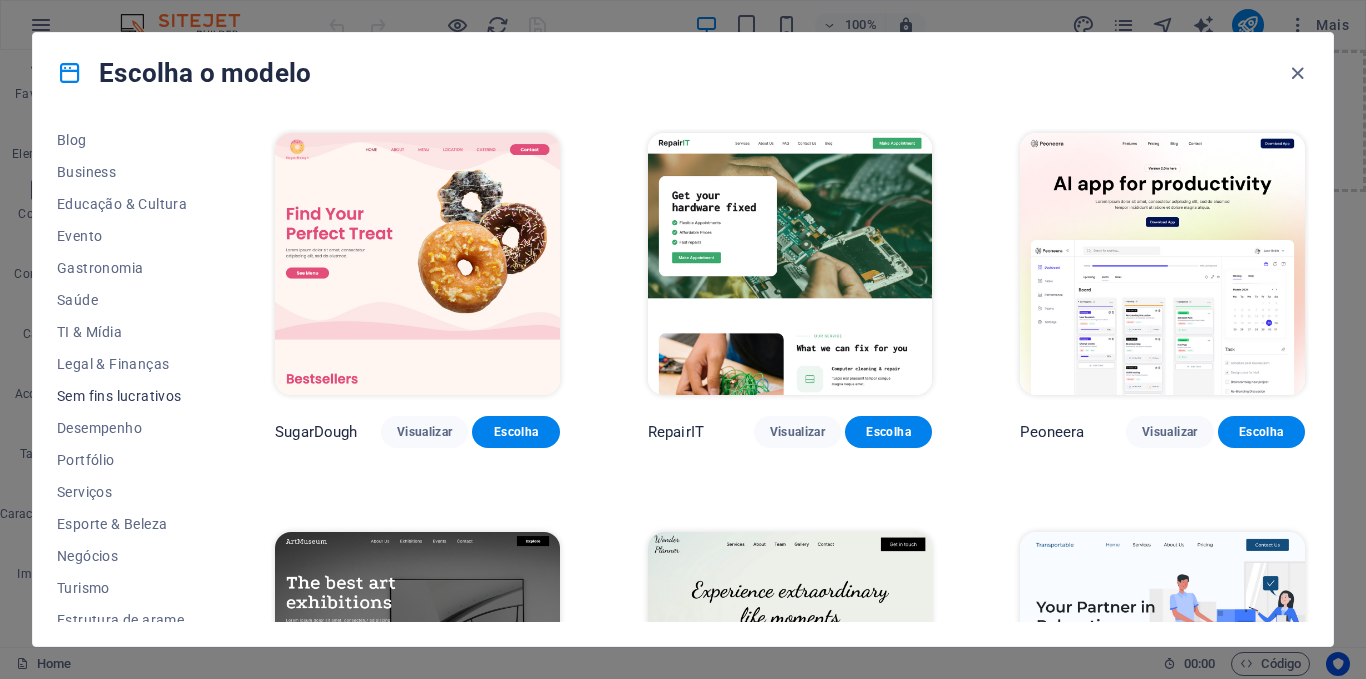 scroll, scrollTop: 307, scrollLeft: 0, axis: vertical 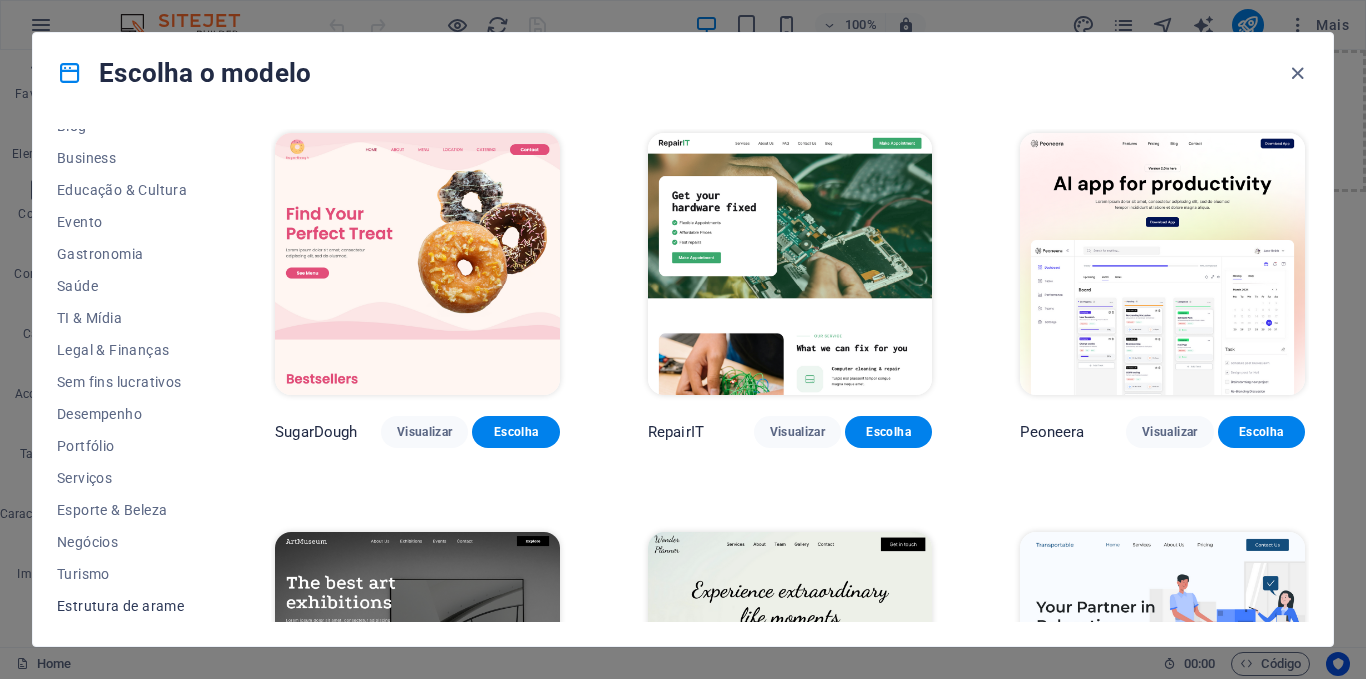 click on "Estrutura de arame" at bounding box center (122, 606) 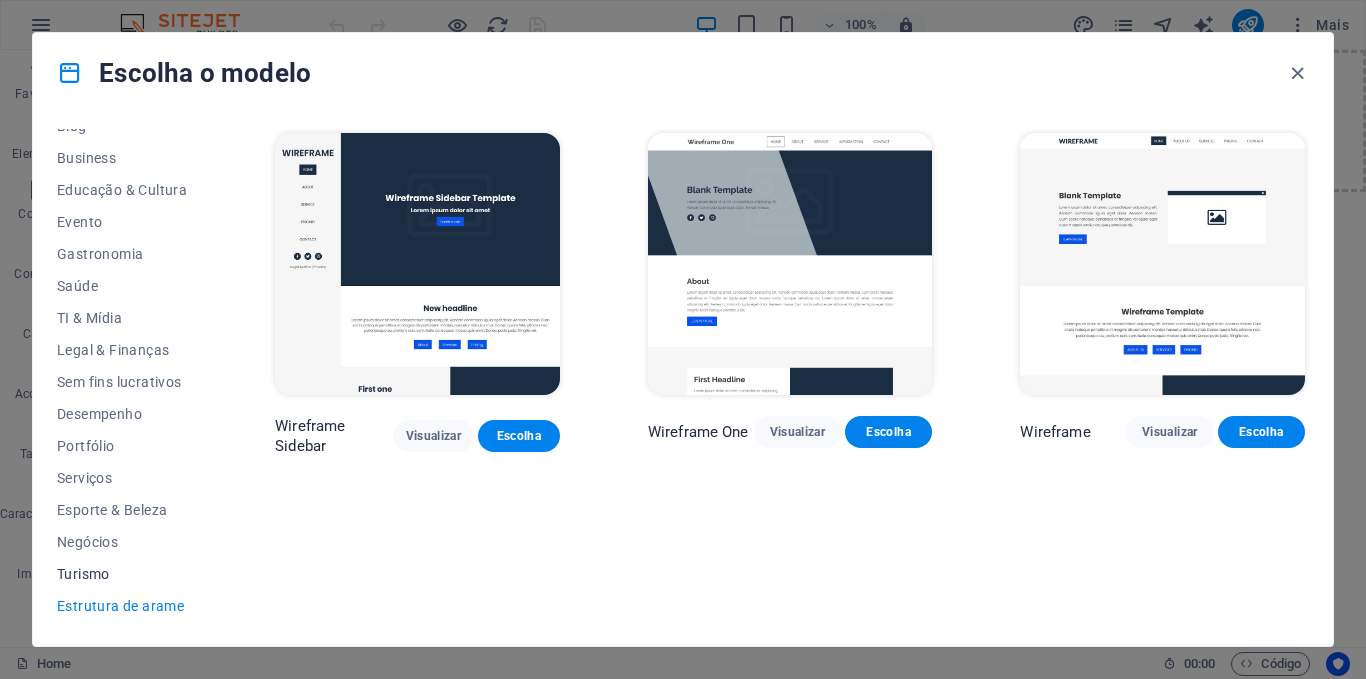 click on "Turismo" at bounding box center [122, 574] 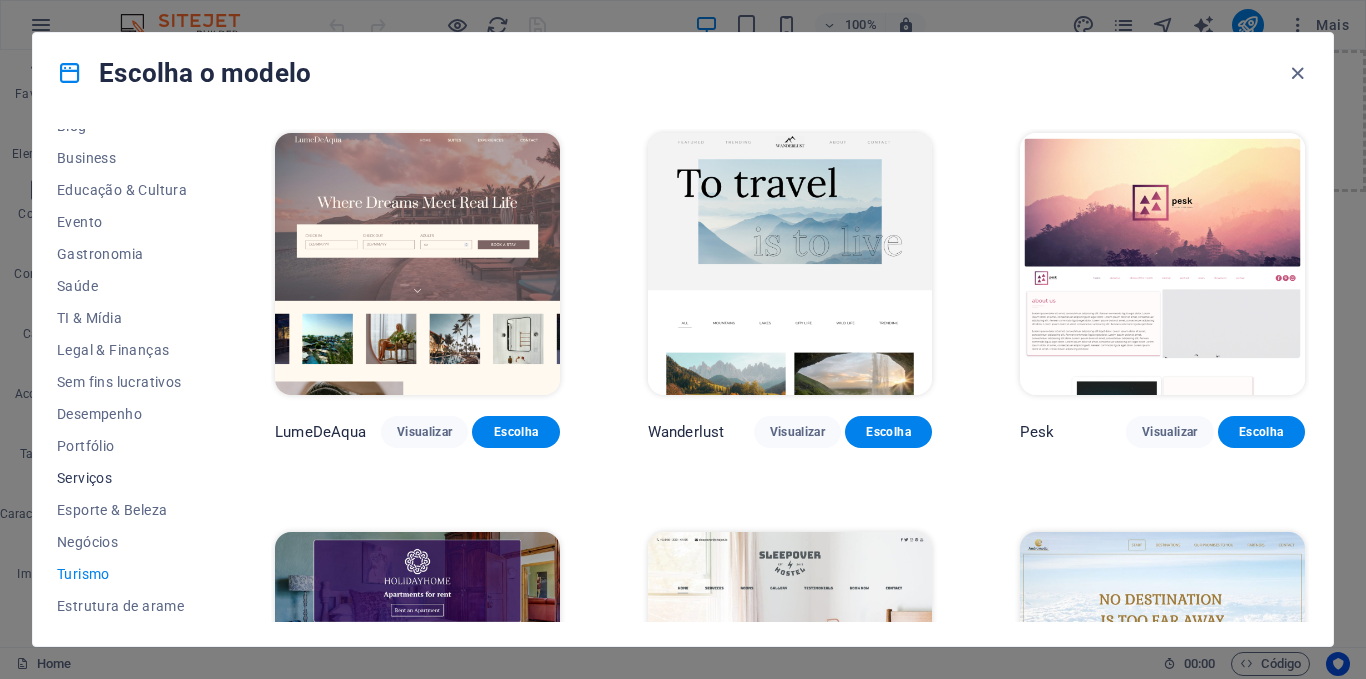 click on "Serviços" at bounding box center (122, 478) 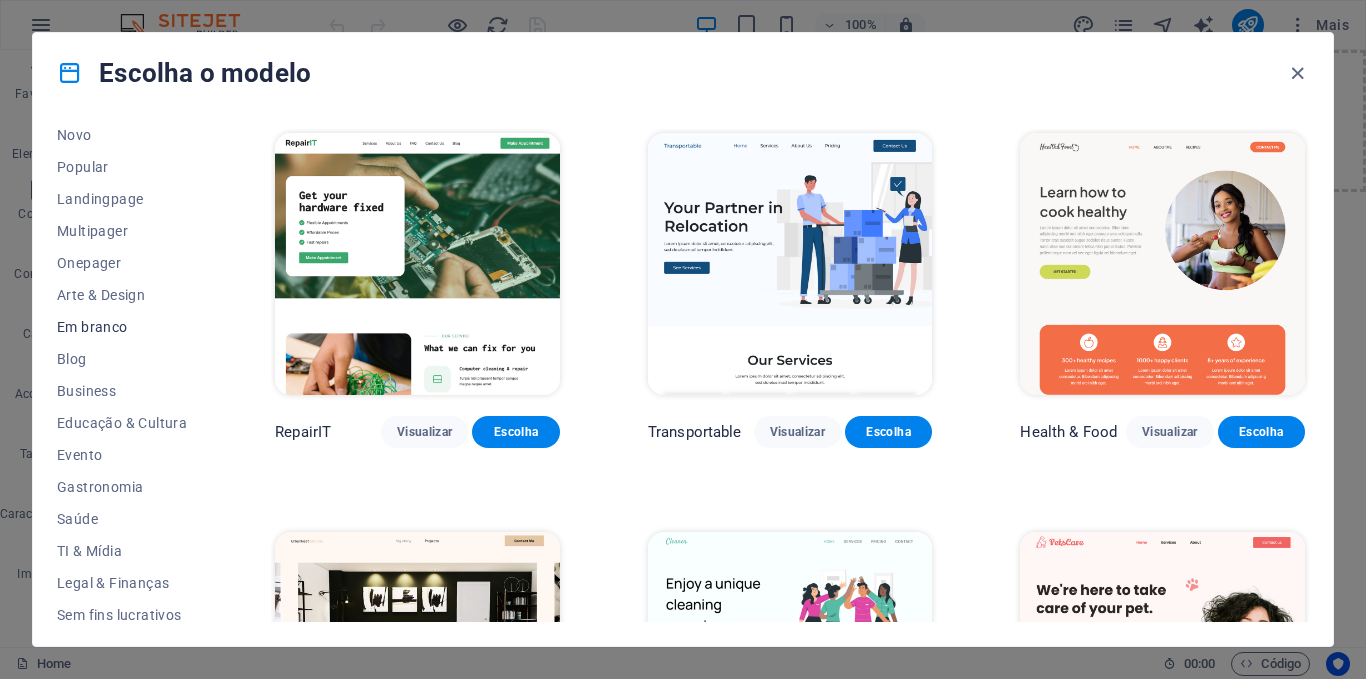 scroll, scrollTop: 0, scrollLeft: 0, axis: both 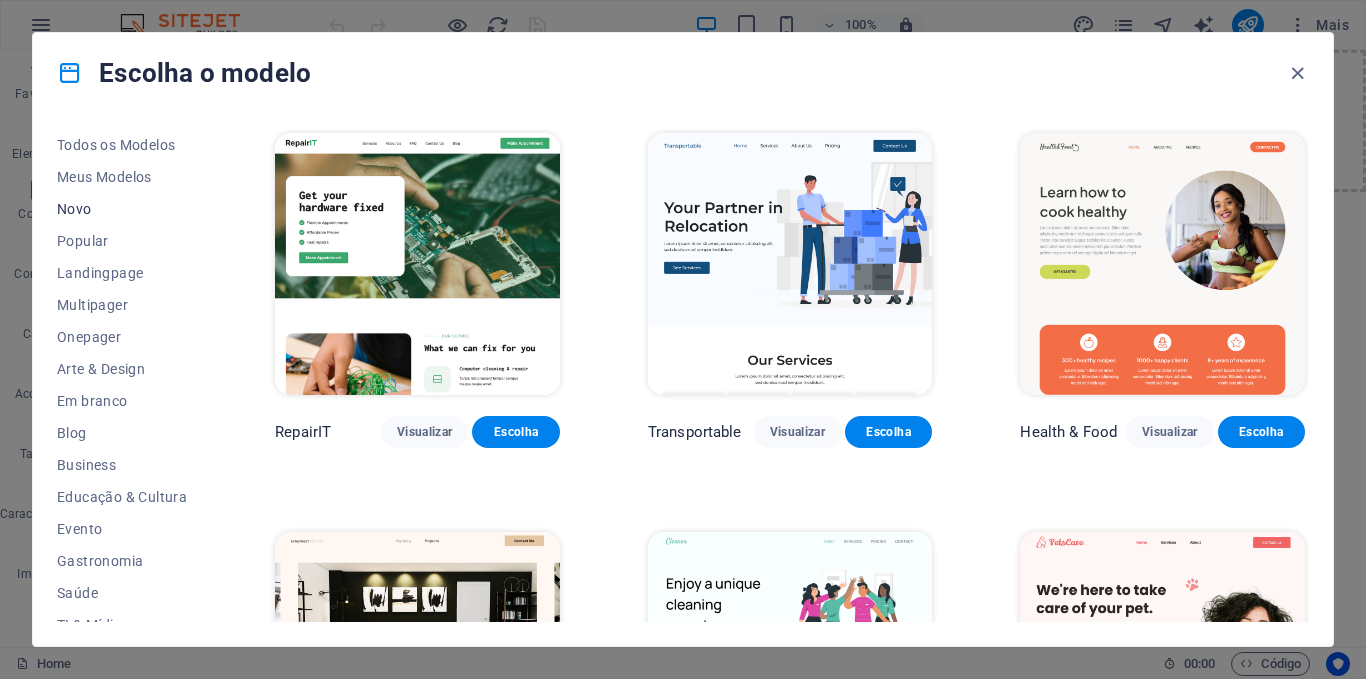 click on "Novo" at bounding box center (122, 209) 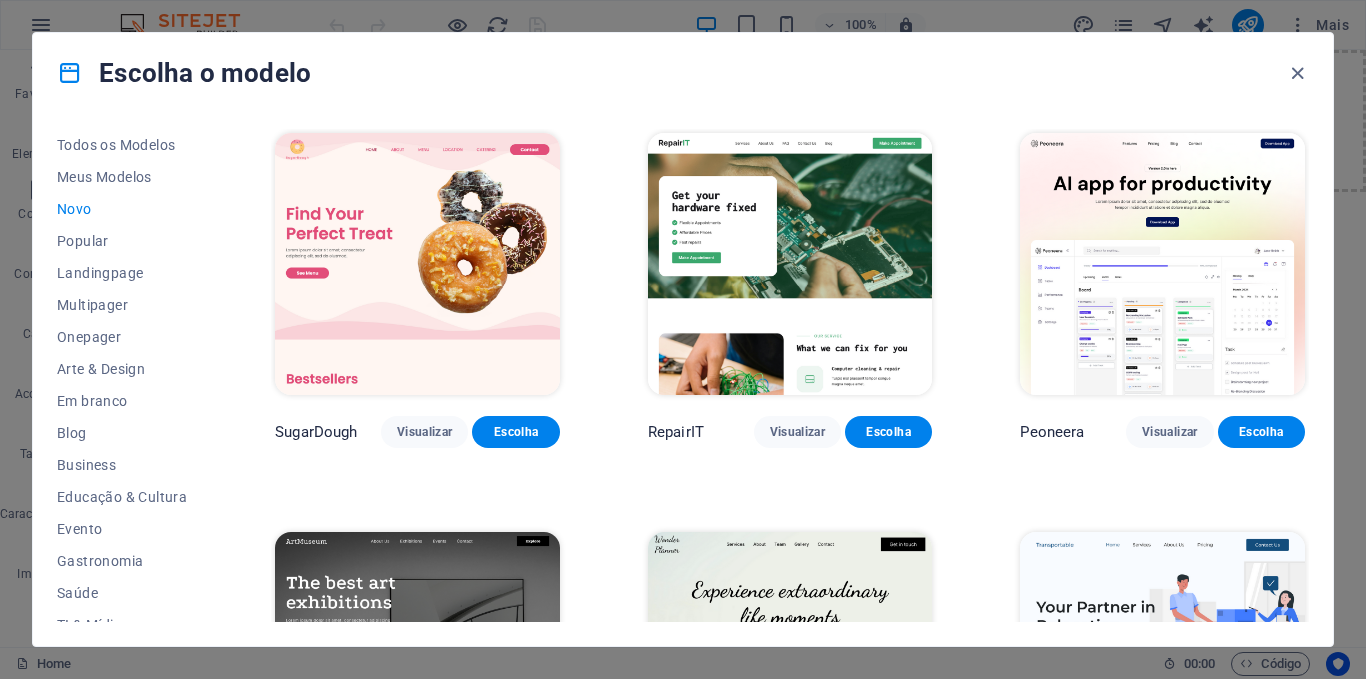 click on "Novo" at bounding box center (122, 209) 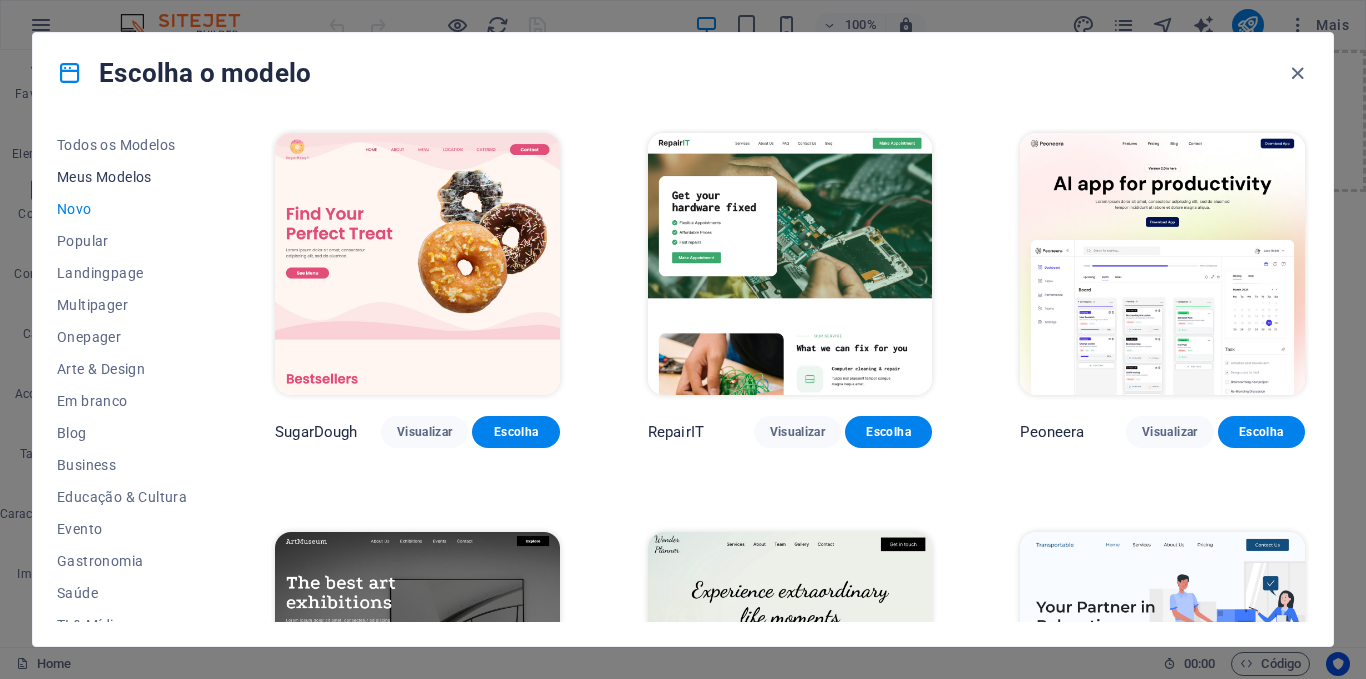 click on "Meus Modelos" at bounding box center (122, 177) 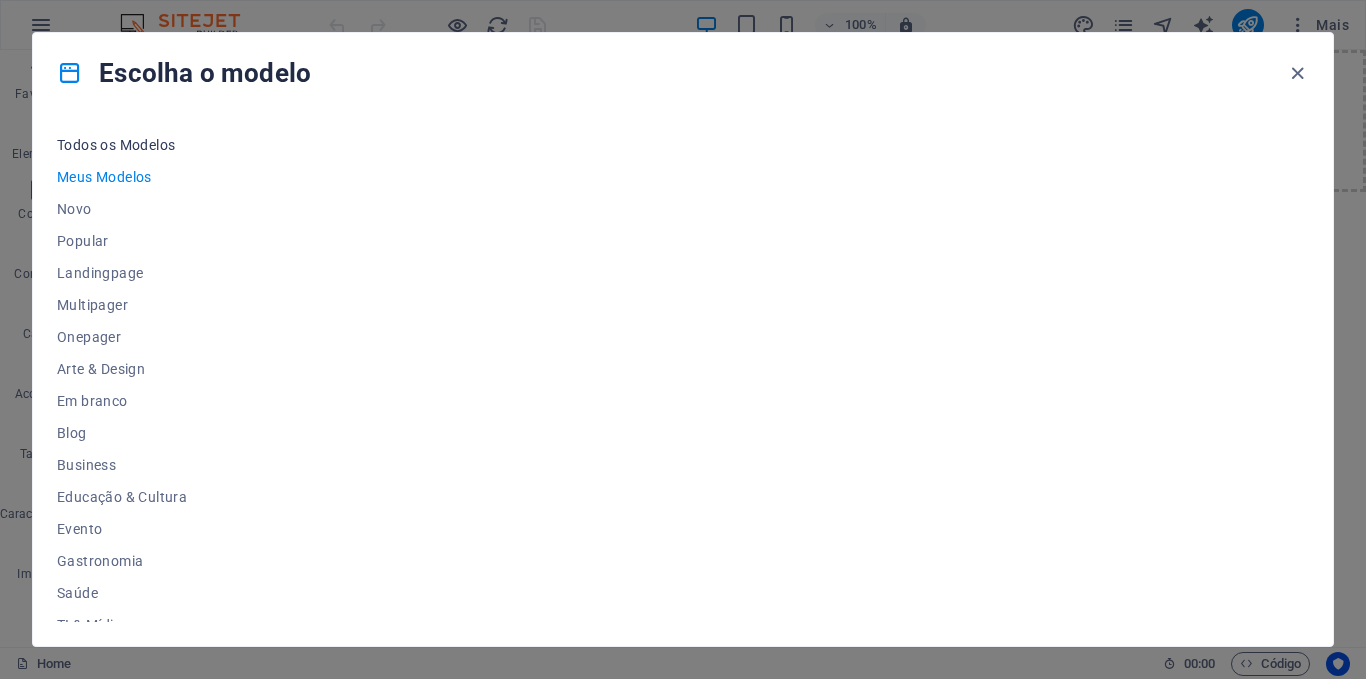 drag, startPoint x: 406, startPoint y: 210, endPoint x: 113, endPoint y: 146, distance: 299.90833 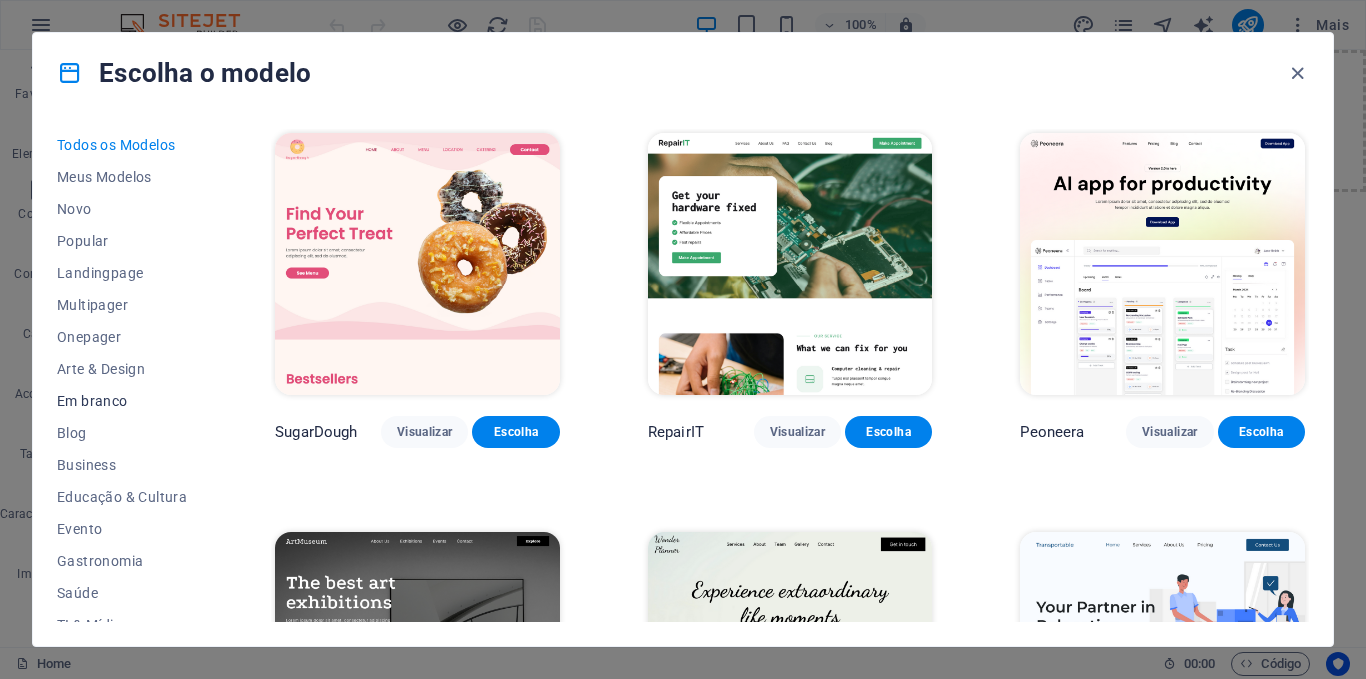 click on "Em branco" at bounding box center [122, 401] 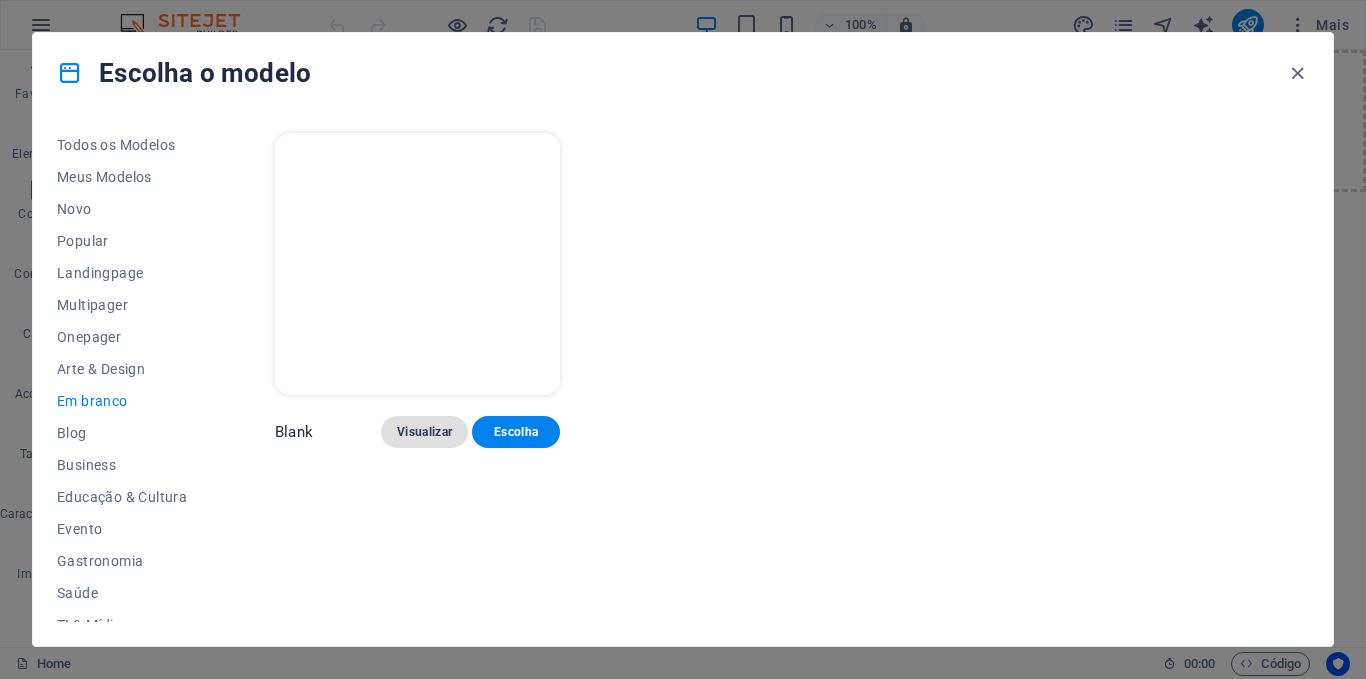 click on "Visualizar" at bounding box center [424, 432] 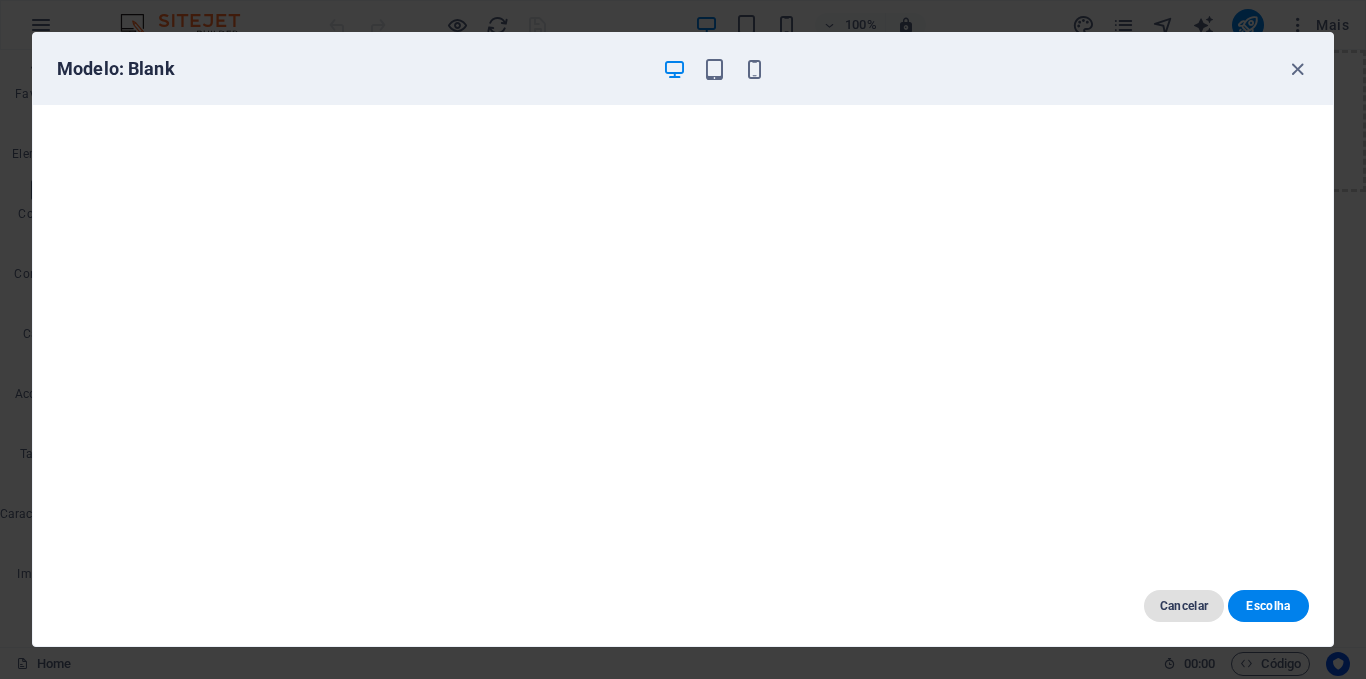 click on "Cancelar" at bounding box center (1184, 606) 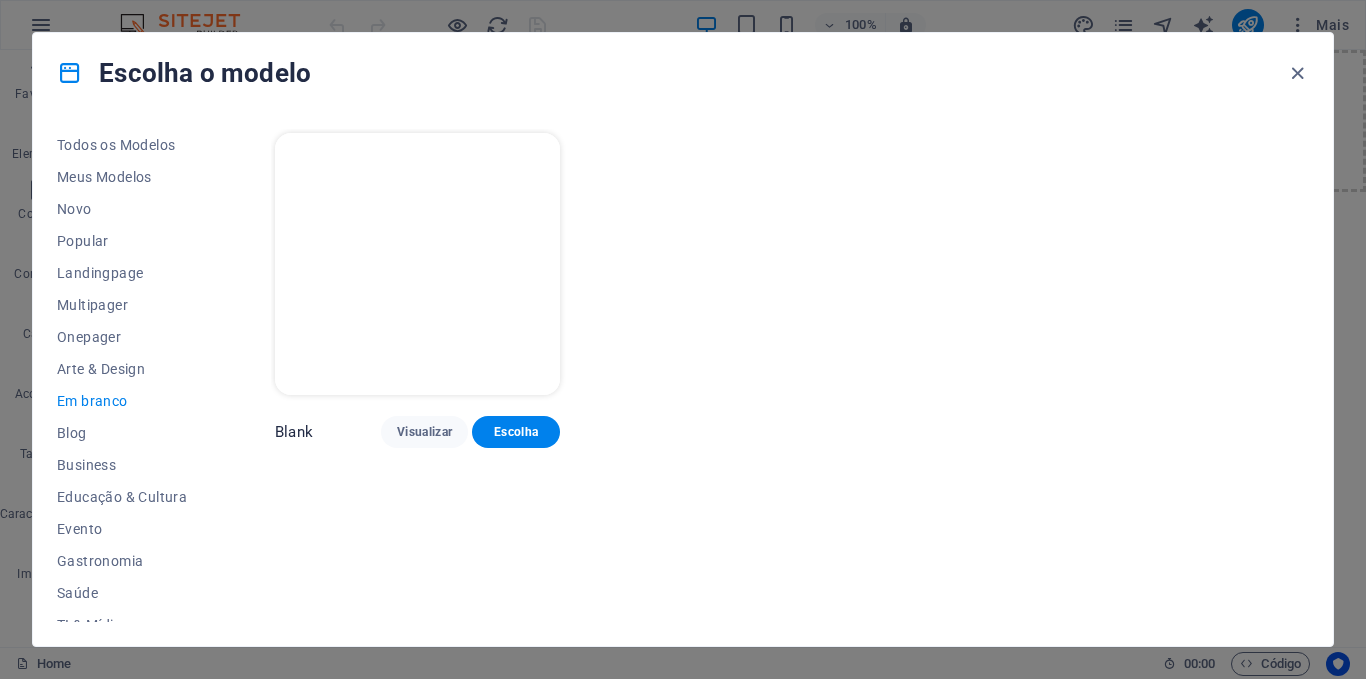 click on "Blank" at bounding box center [294, 432] 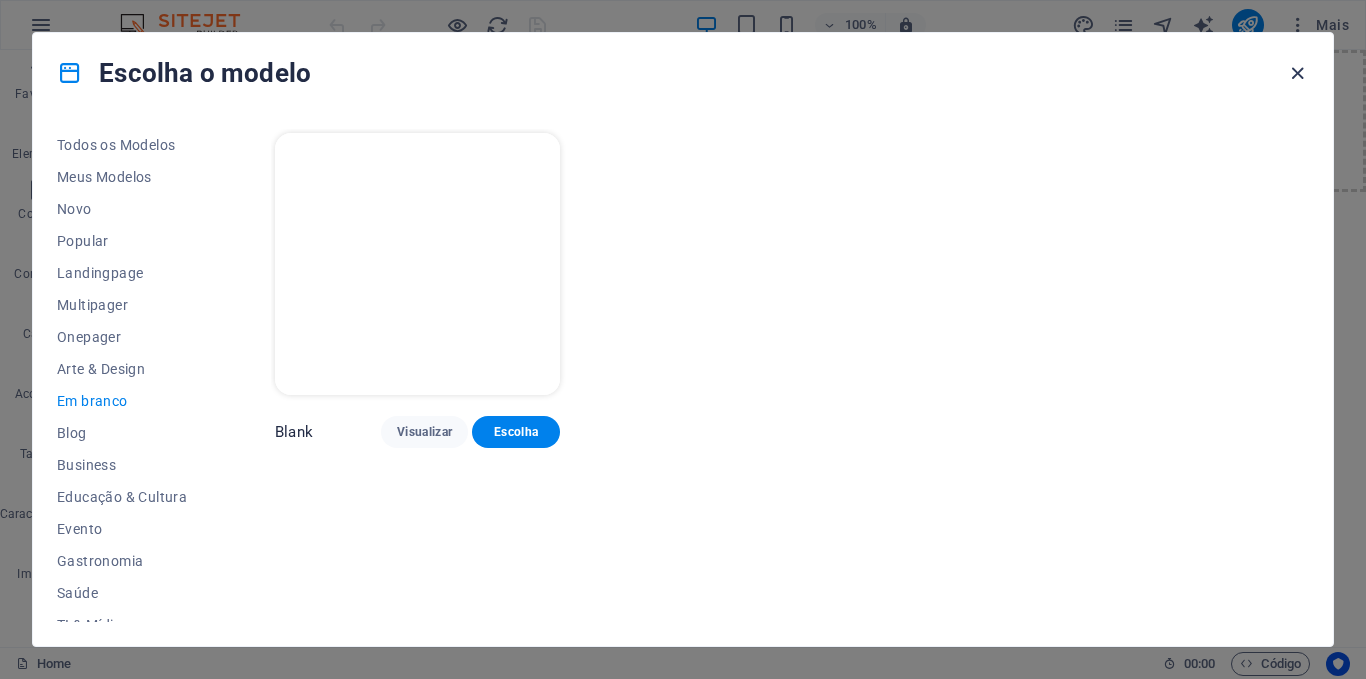 click at bounding box center [1297, 73] 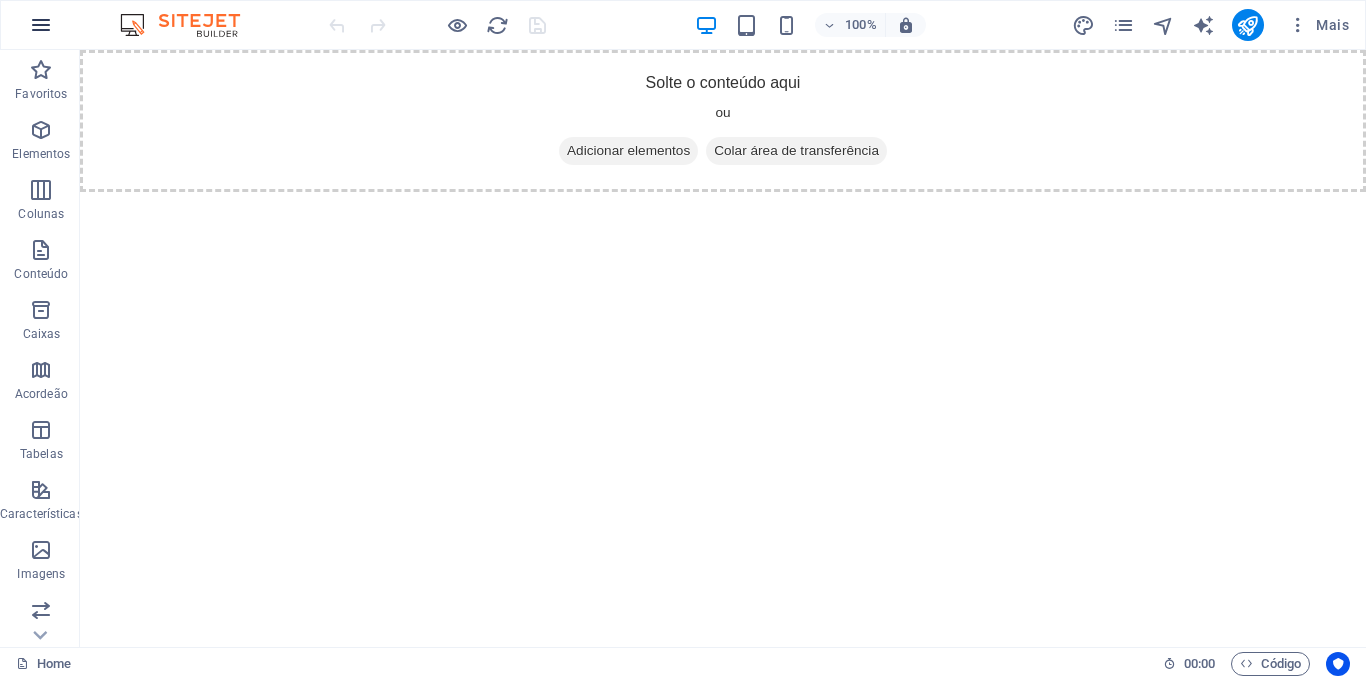 click at bounding box center [41, 25] 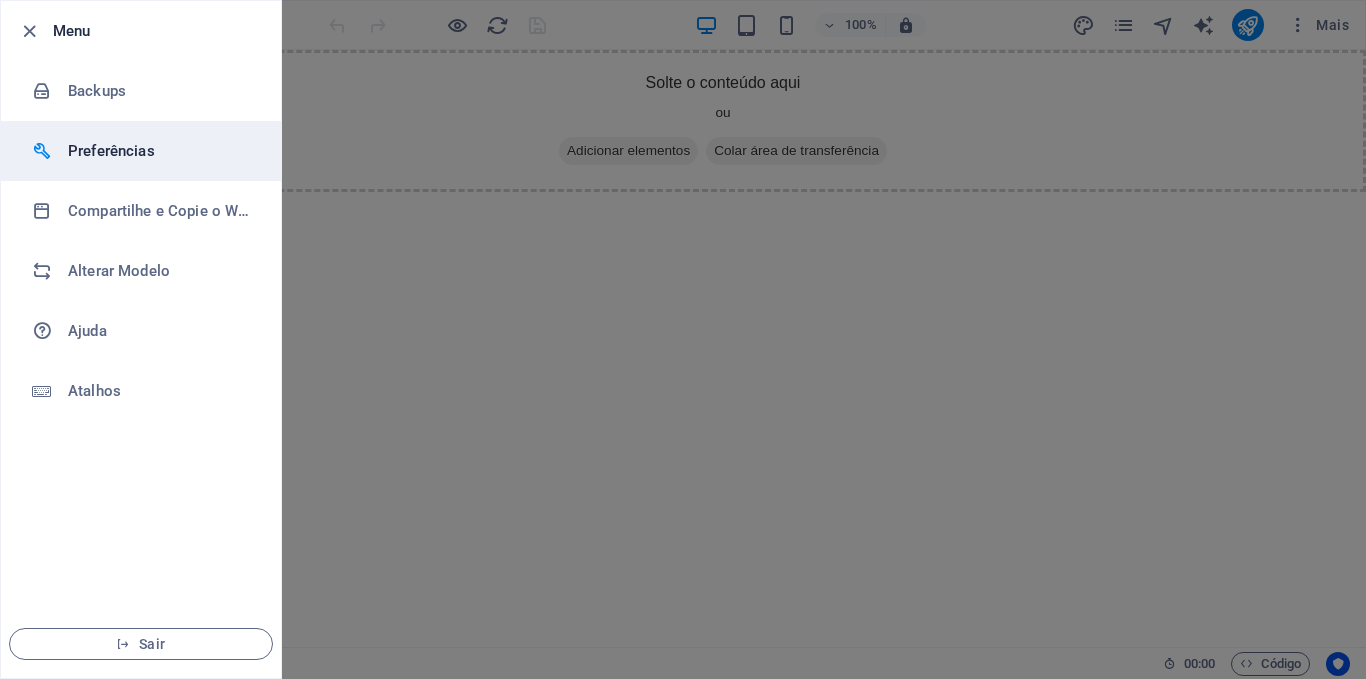 click on "Preferências" at bounding box center [160, 151] 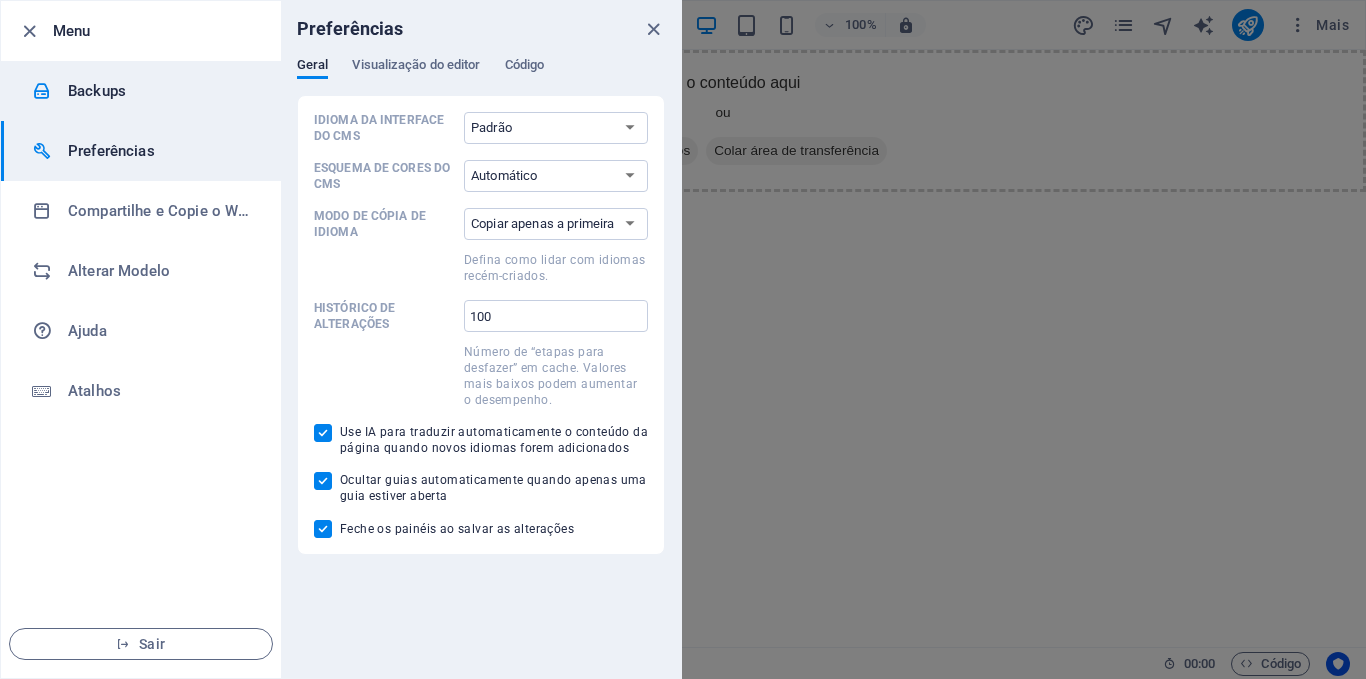 click on "Backups" at bounding box center [160, 91] 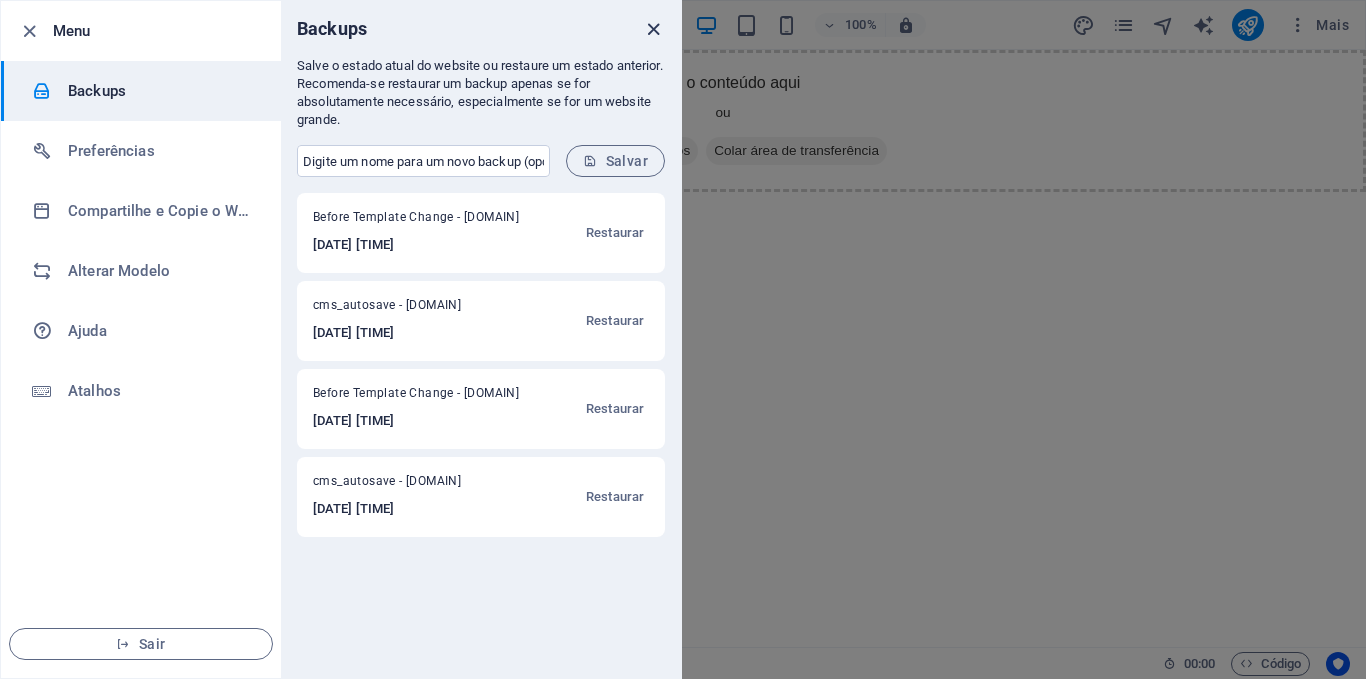 click at bounding box center [653, 29] 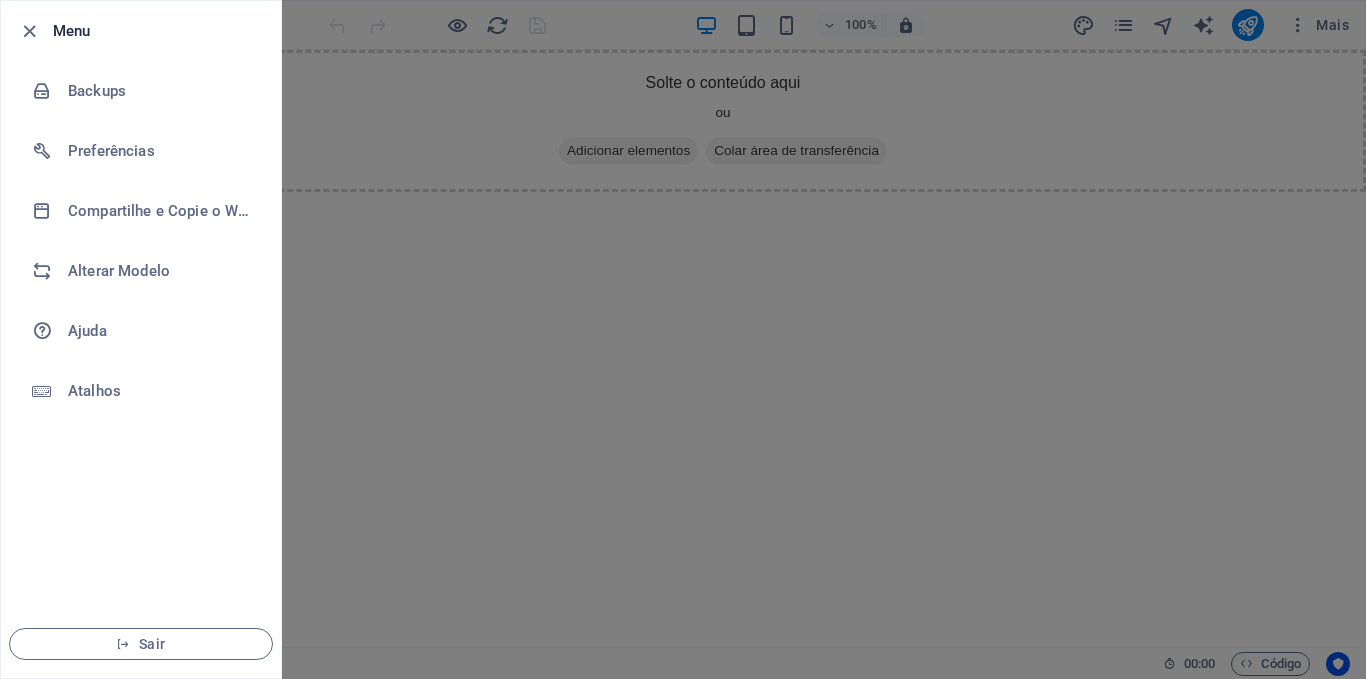 click at bounding box center [683, 339] 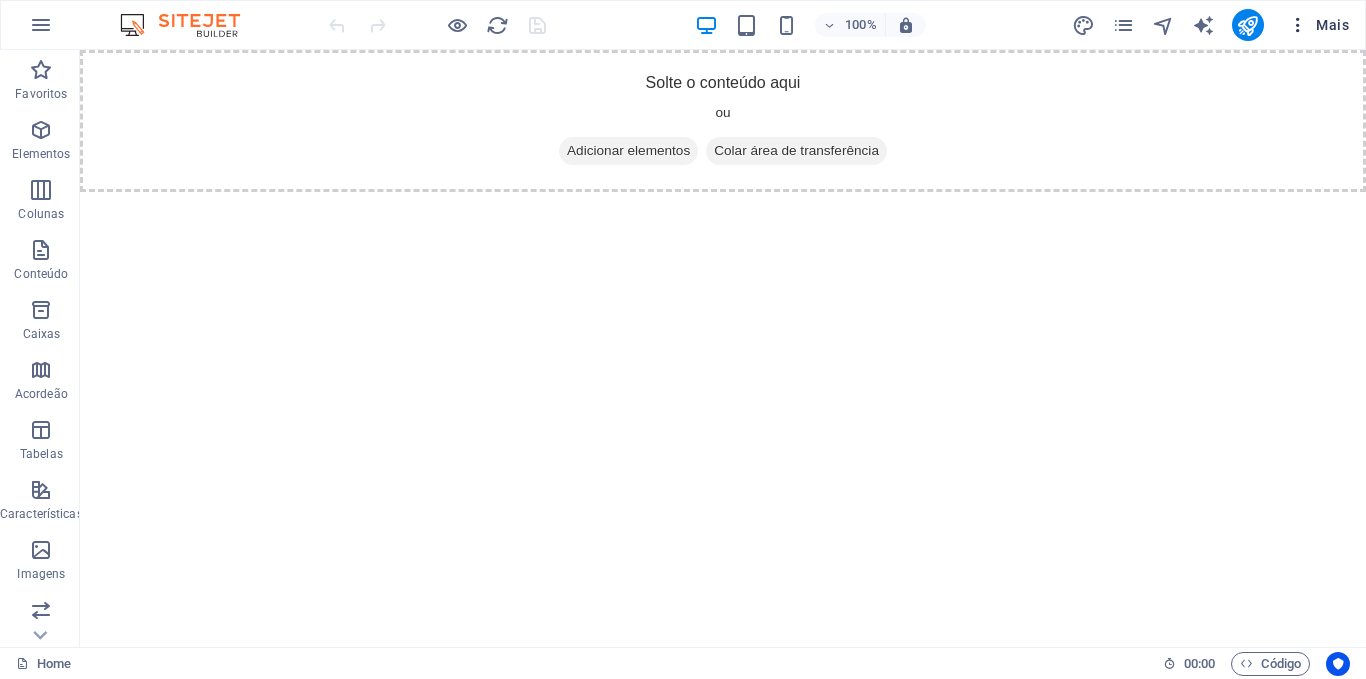 click on "Mais" at bounding box center (1318, 25) 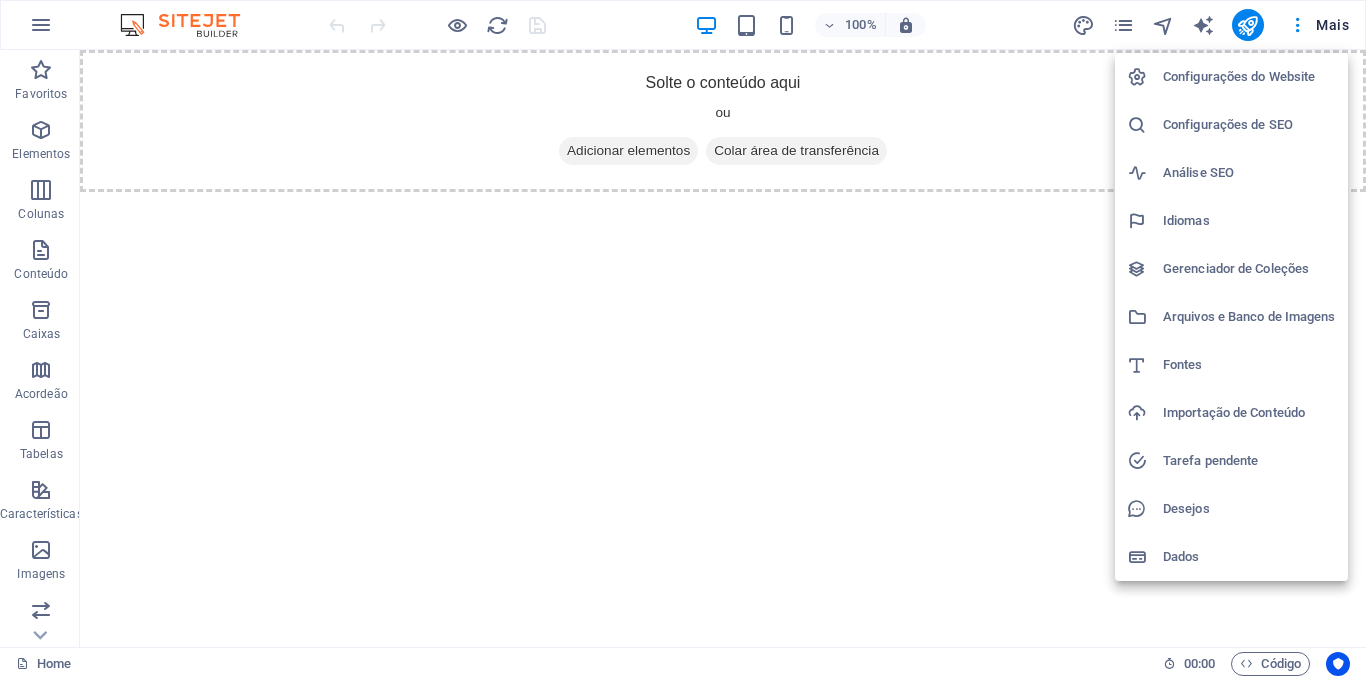 click on "Importação de Conteúdo" at bounding box center (1249, 413) 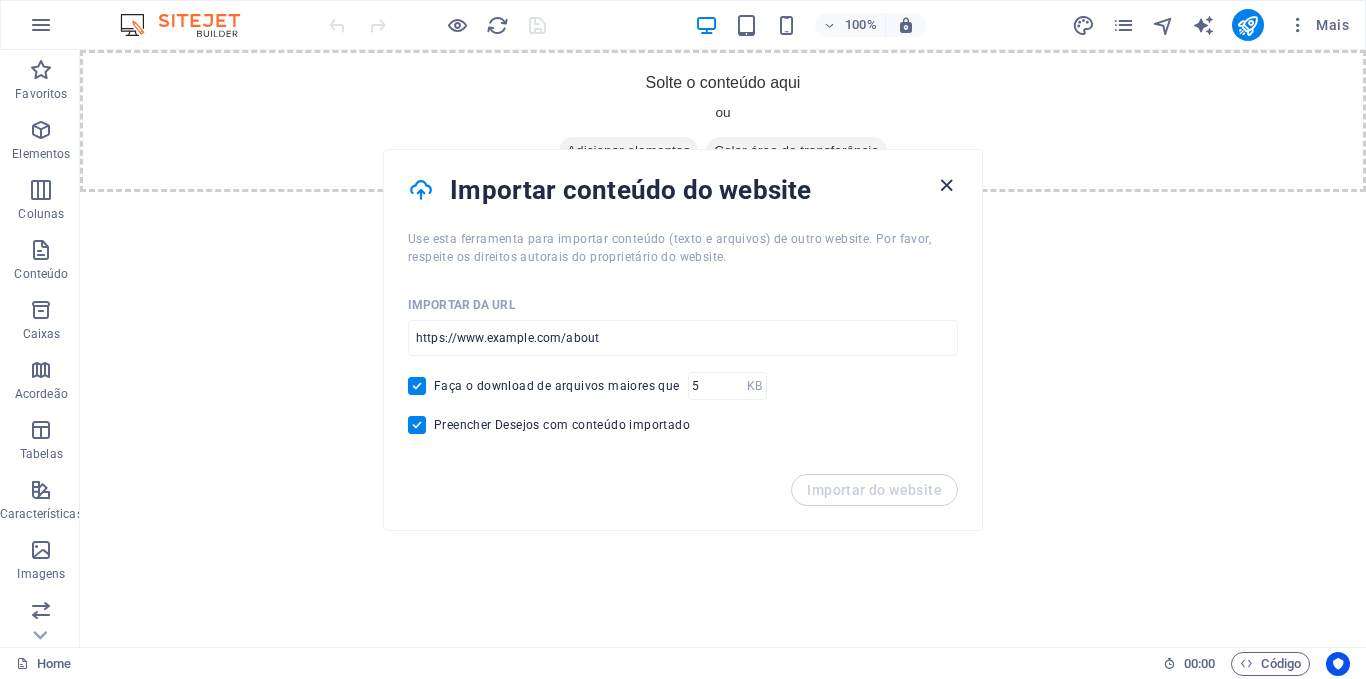 click at bounding box center (946, 185) 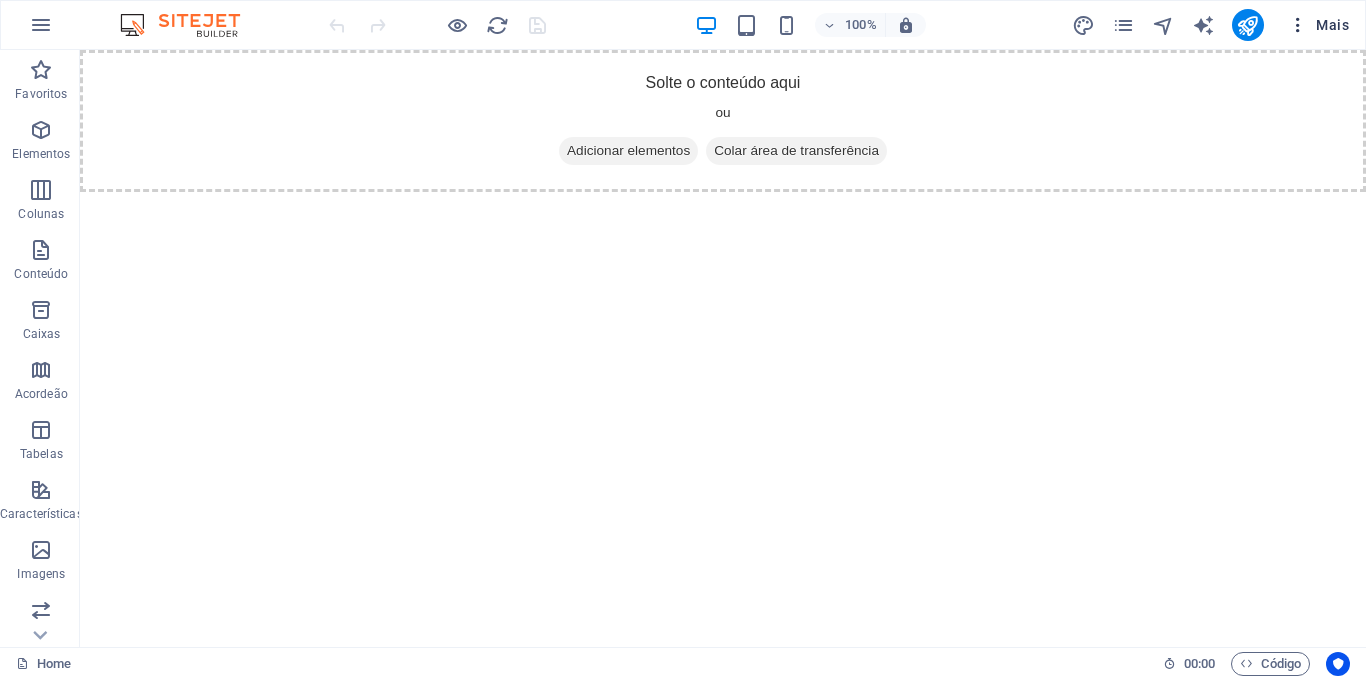 click at bounding box center [1298, 25] 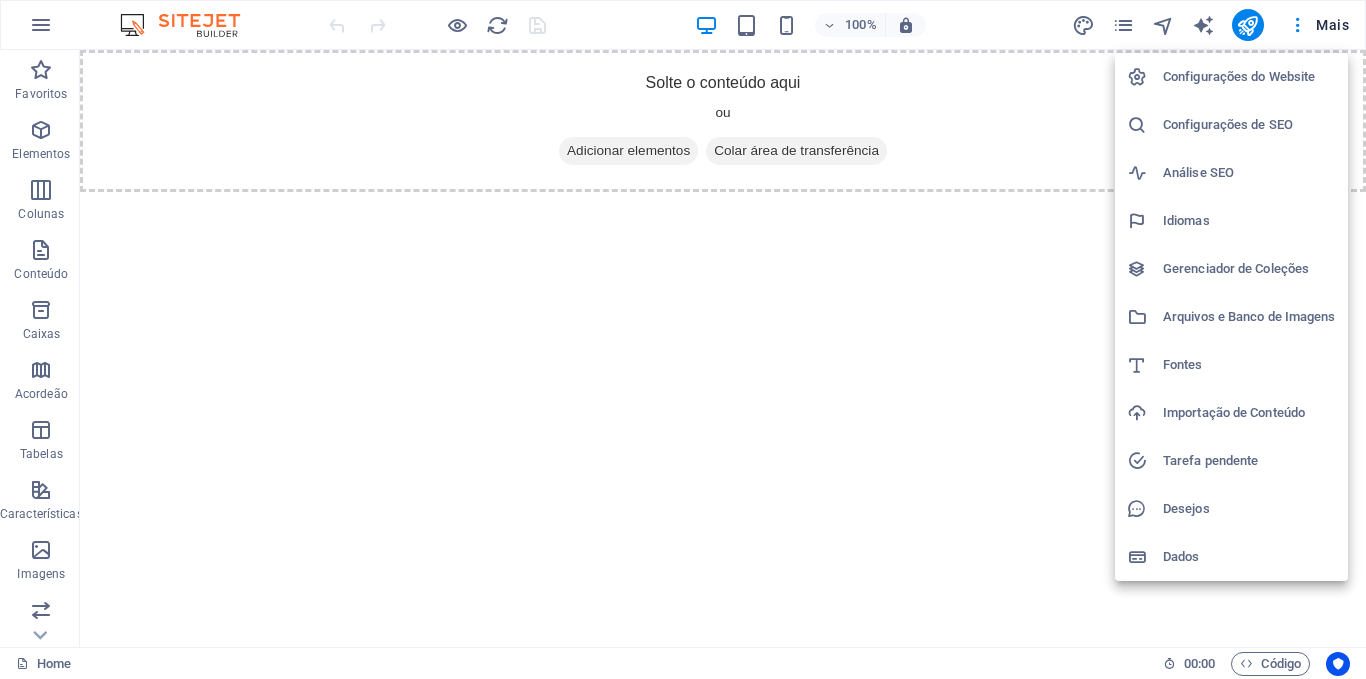 click on "Gerenciador de Coleções" at bounding box center [1249, 269] 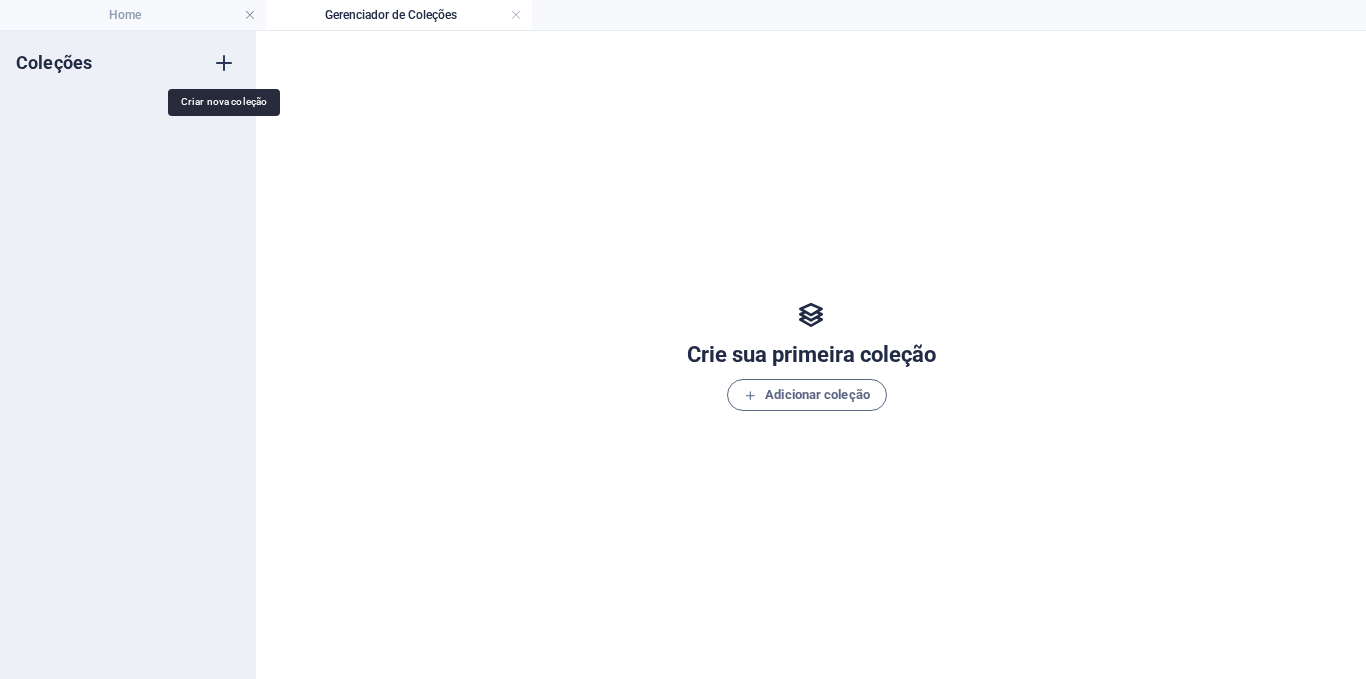 click at bounding box center (224, 63) 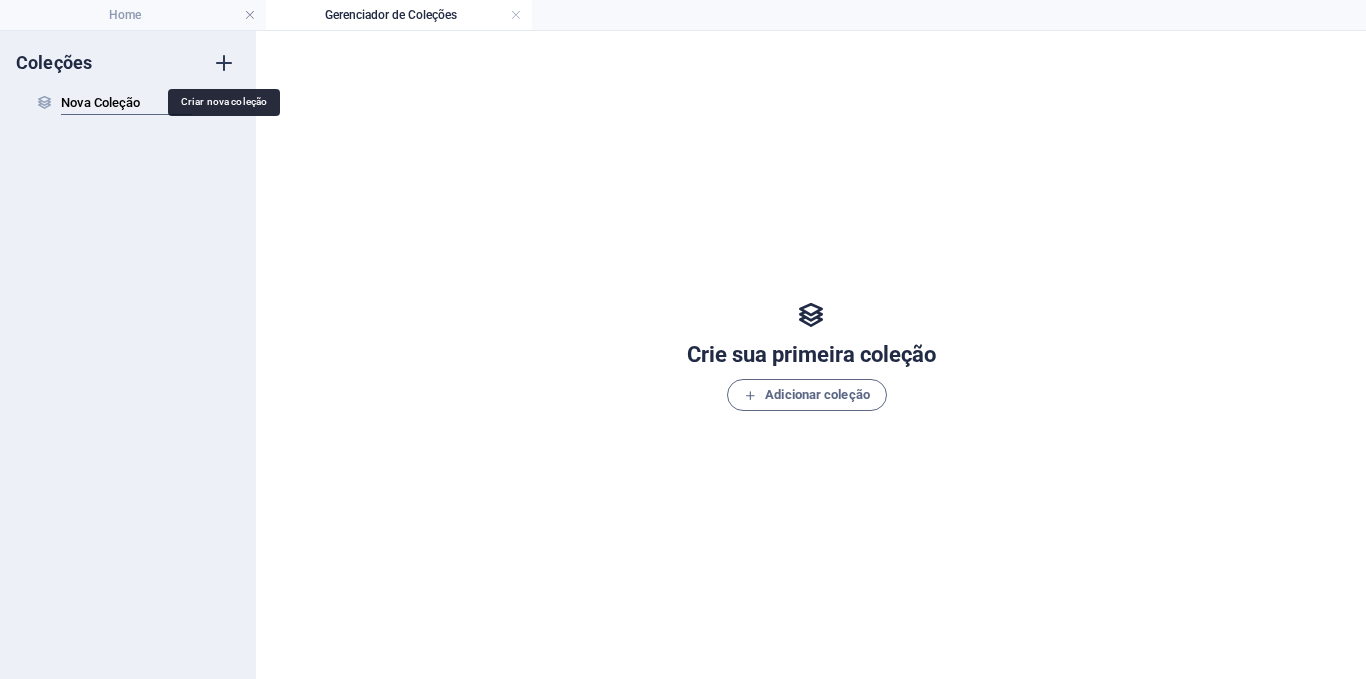 click on "Coleções Nova Coleção Nova Coleção" at bounding box center [128, 355] 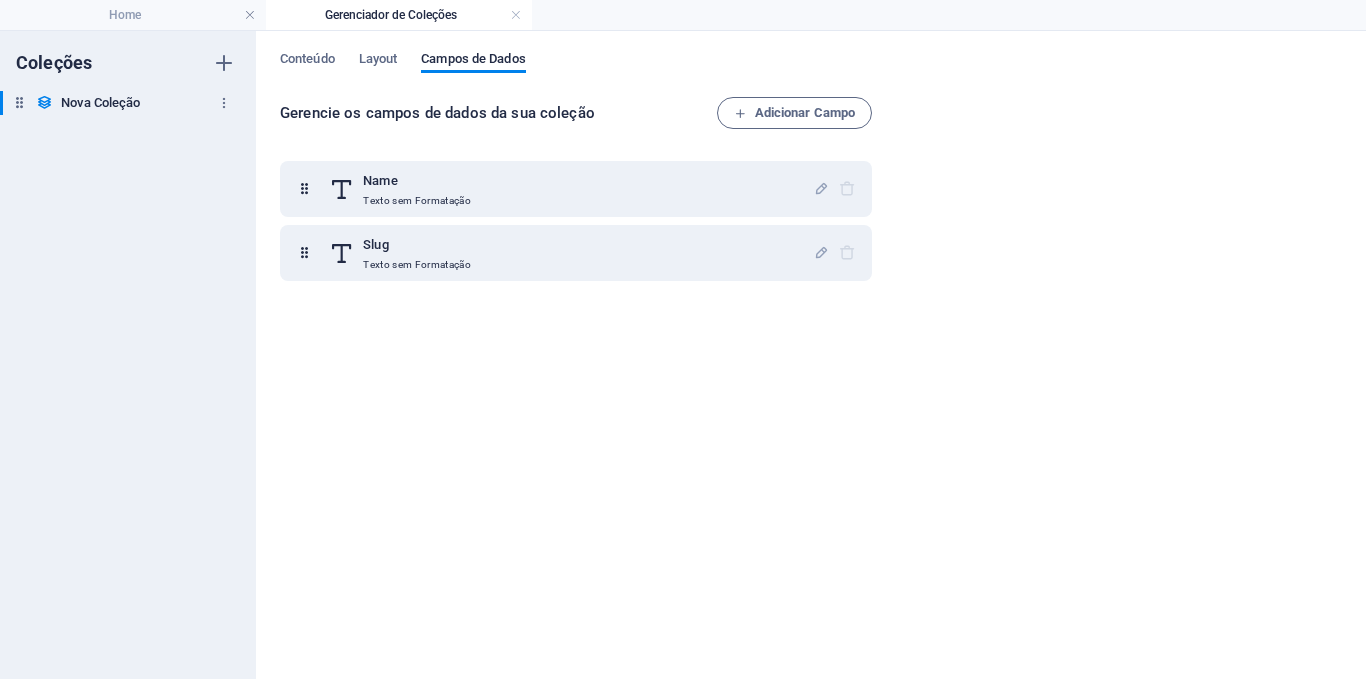 click on "Nova Coleção" at bounding box center (100, 103) 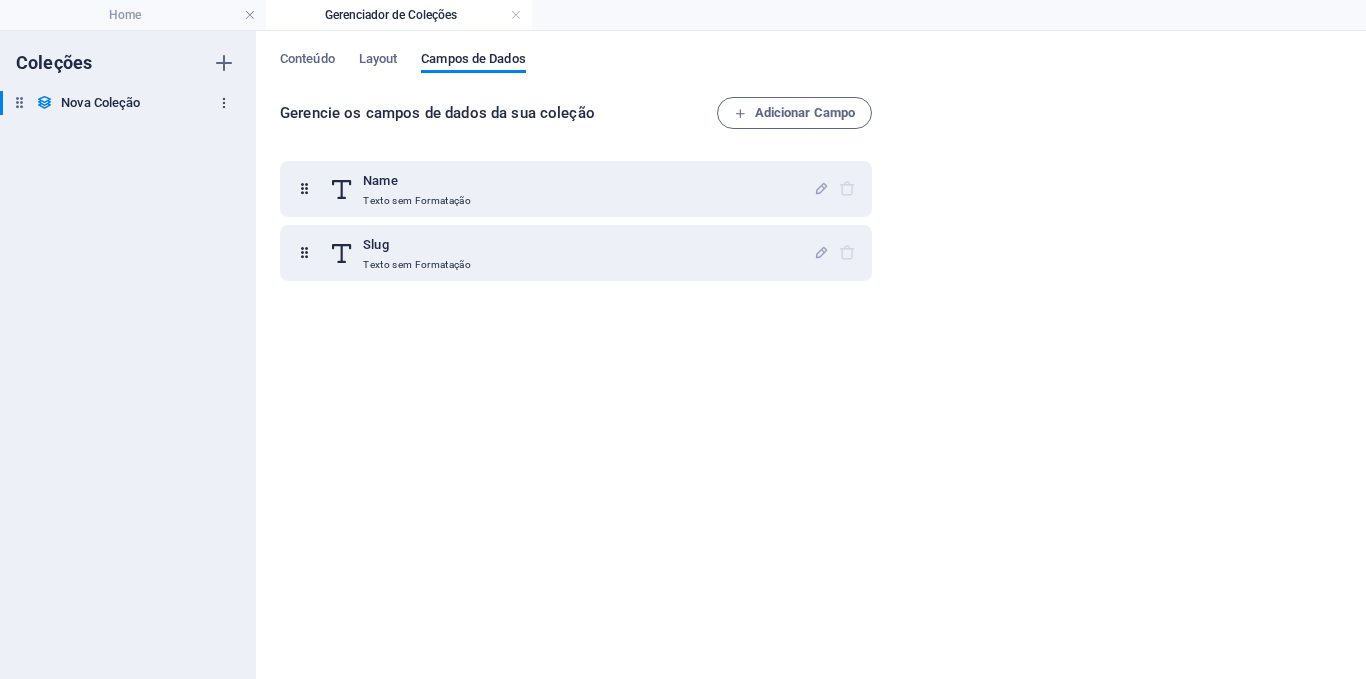click at bounding box center (224, 103) 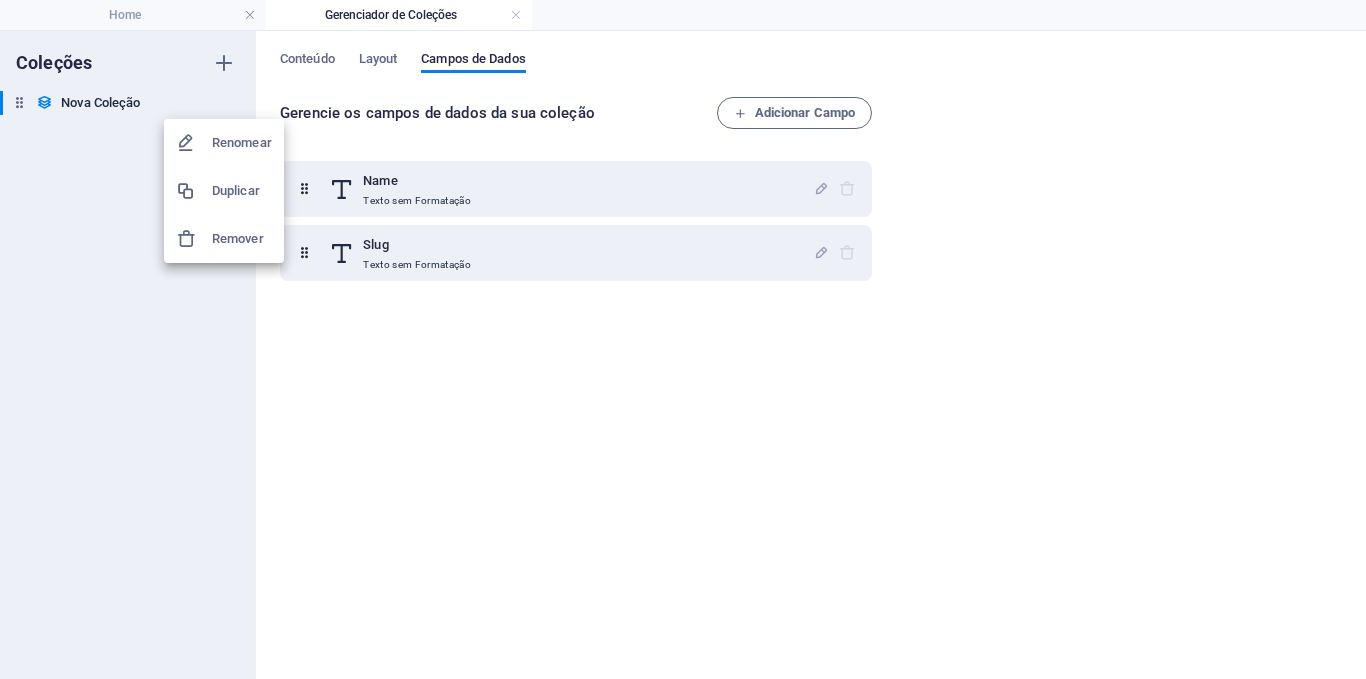 click on "Remover" at bounding box center (242, 239) 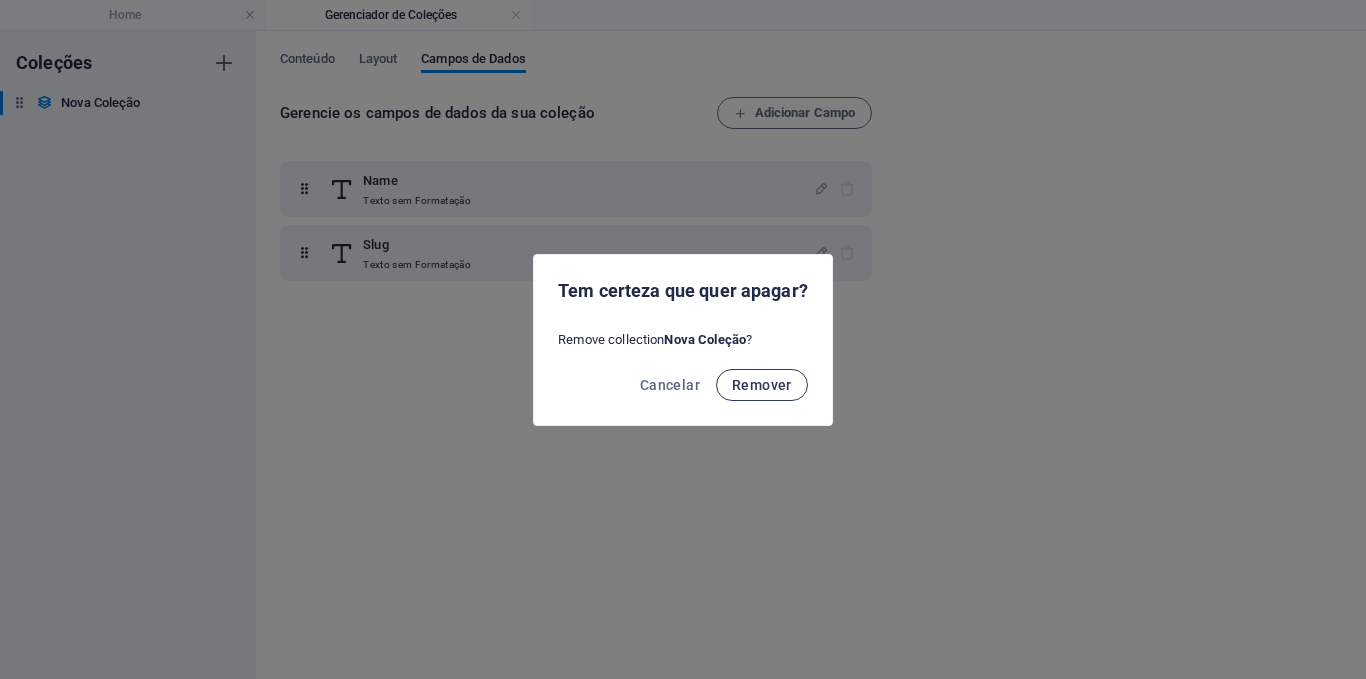 click on "Remover" at bounding box center [762, 385] 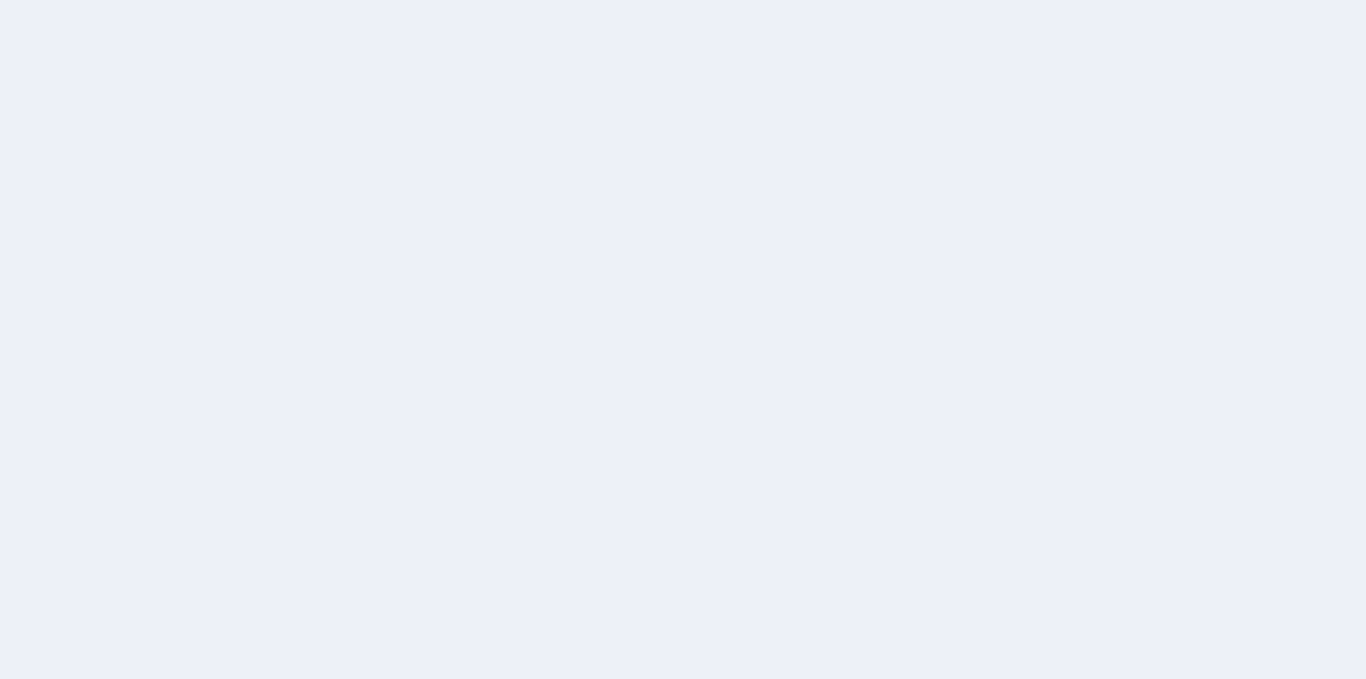 scroll, scrollTop: 0, scrollLeft: 0, axis: both 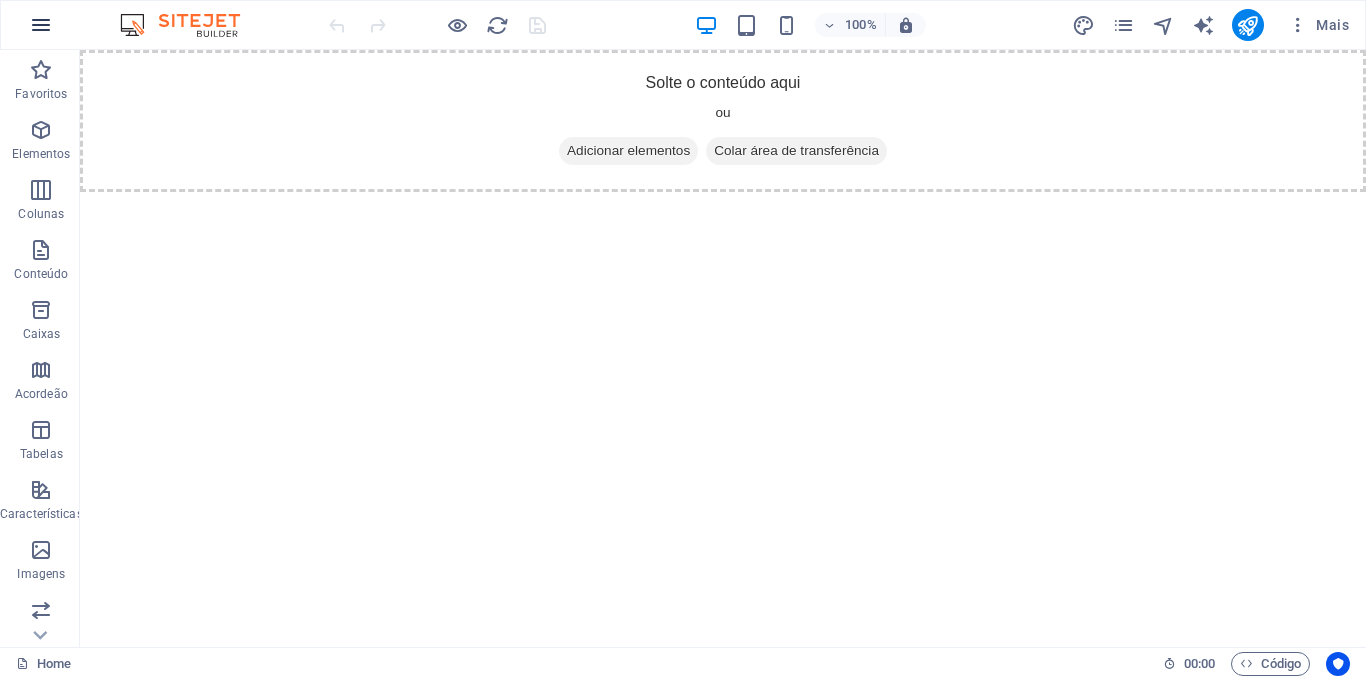 click at bounding box center [41, 25] 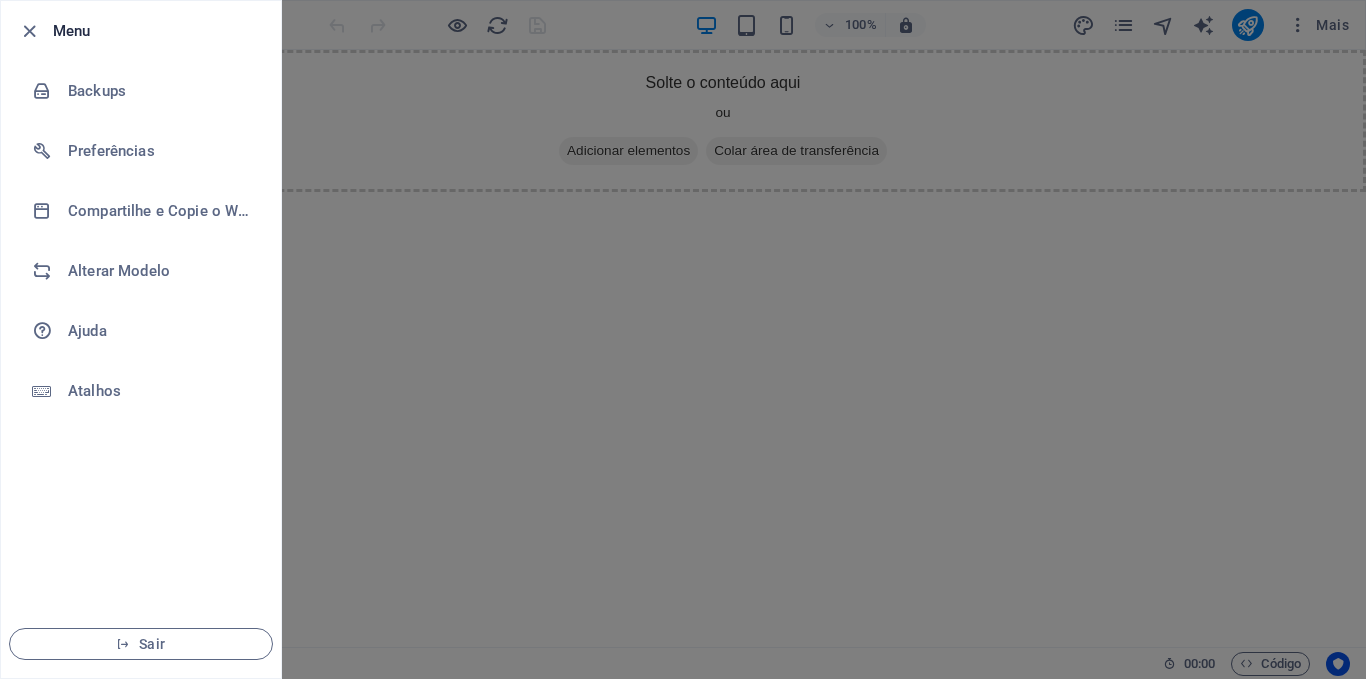 click at bounding box center [29, 31] 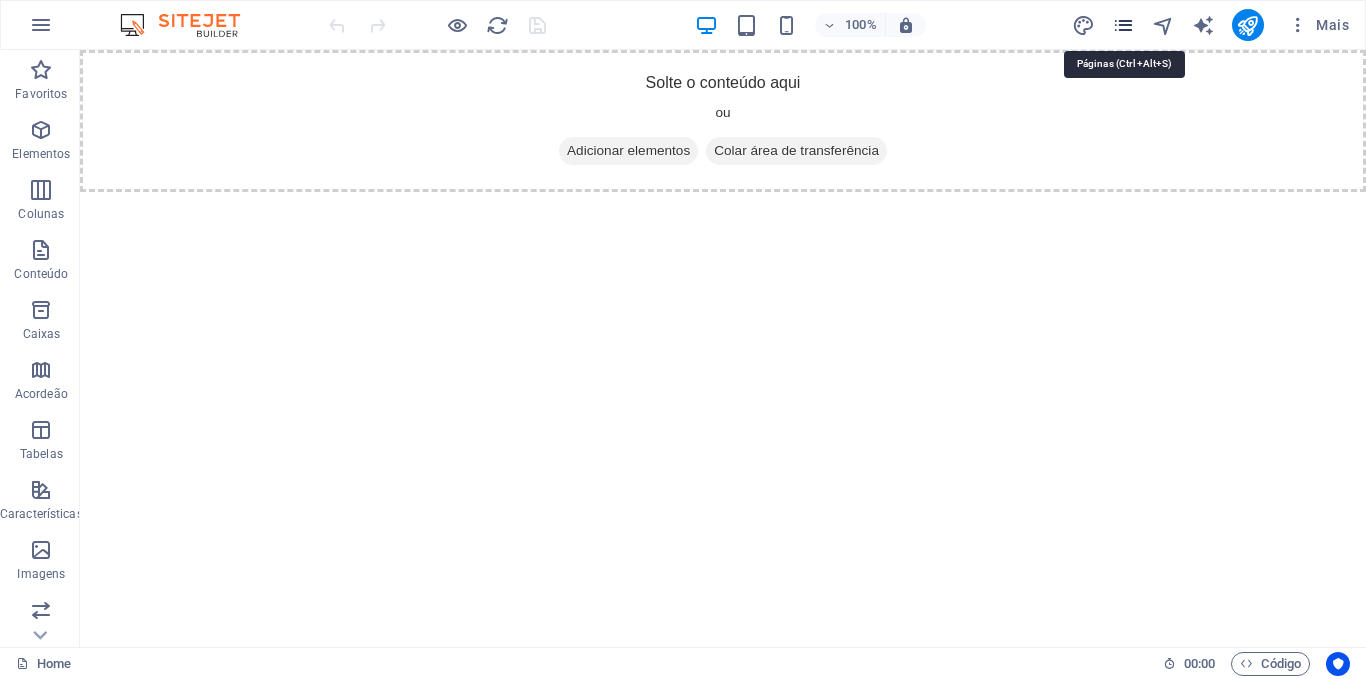 click at bounding box center (1123, 25) 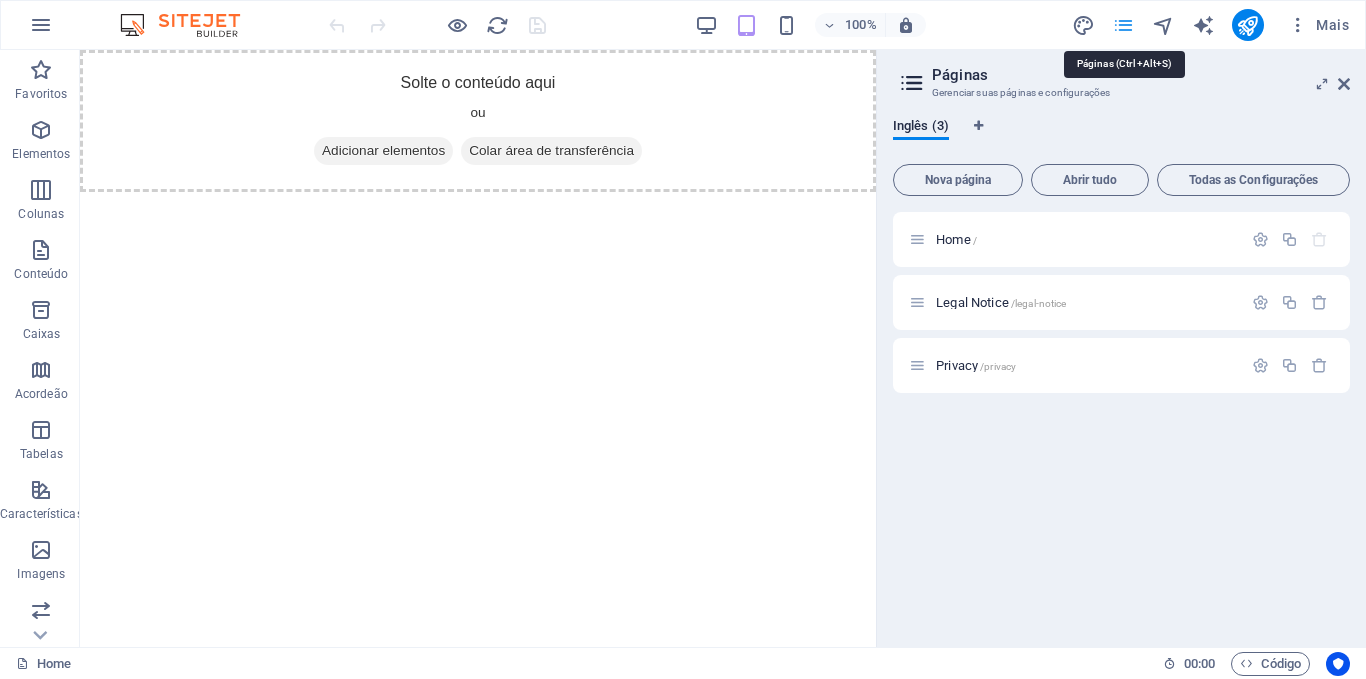 click at bounding box center (1123, 25) 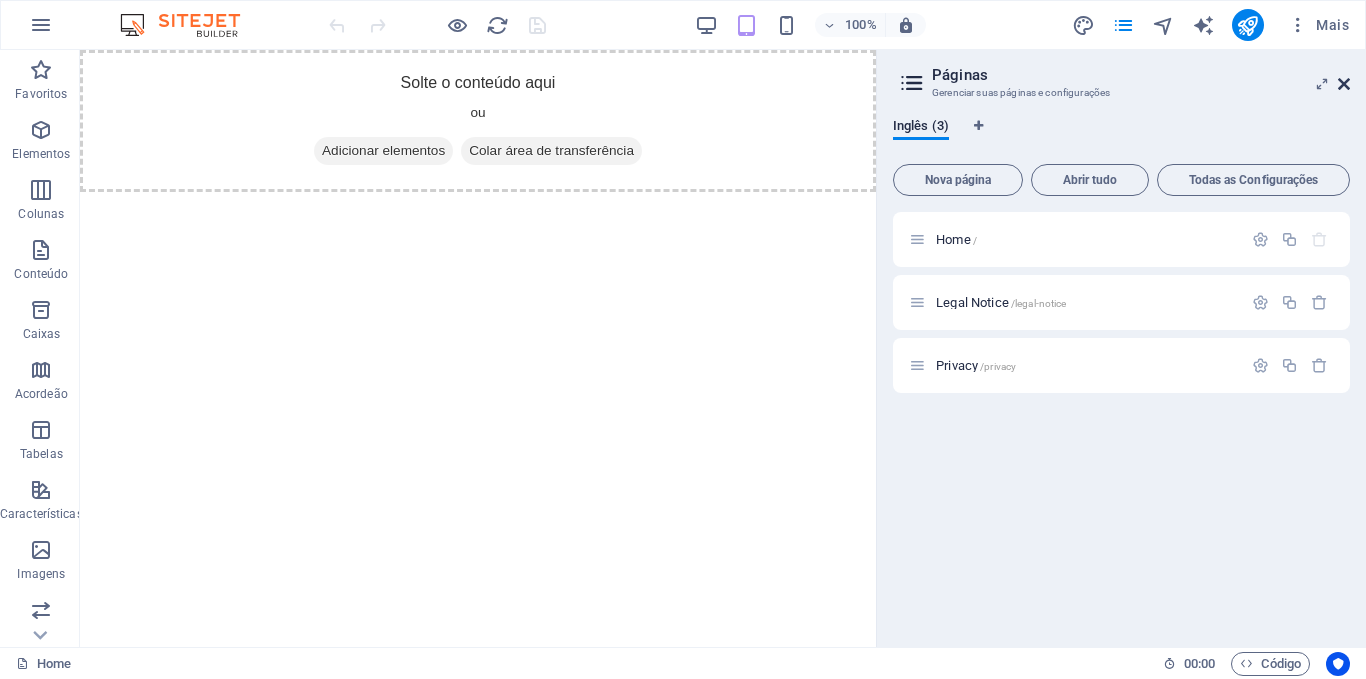 click at bounding box center [1344, 84] 